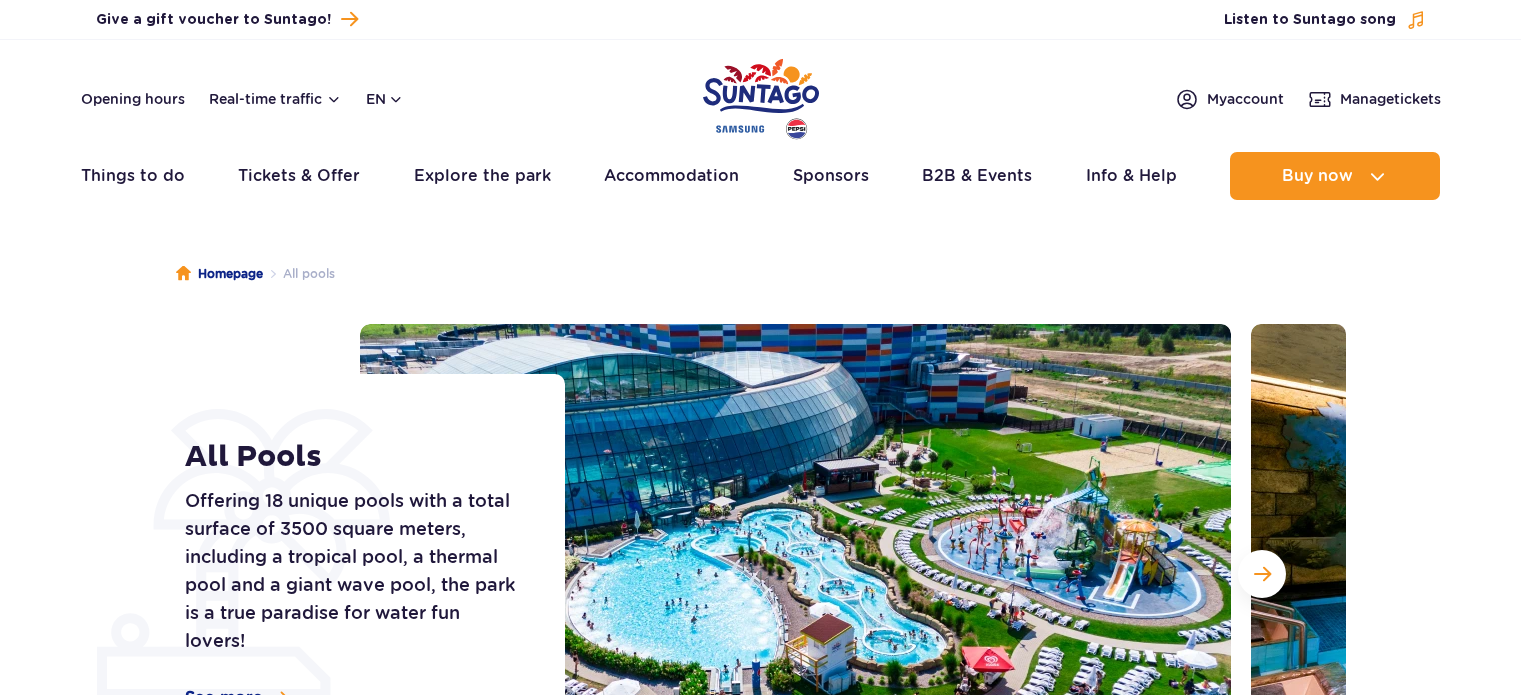 scroll, scrollTop: 0, scrollLeft: 0, axis: both 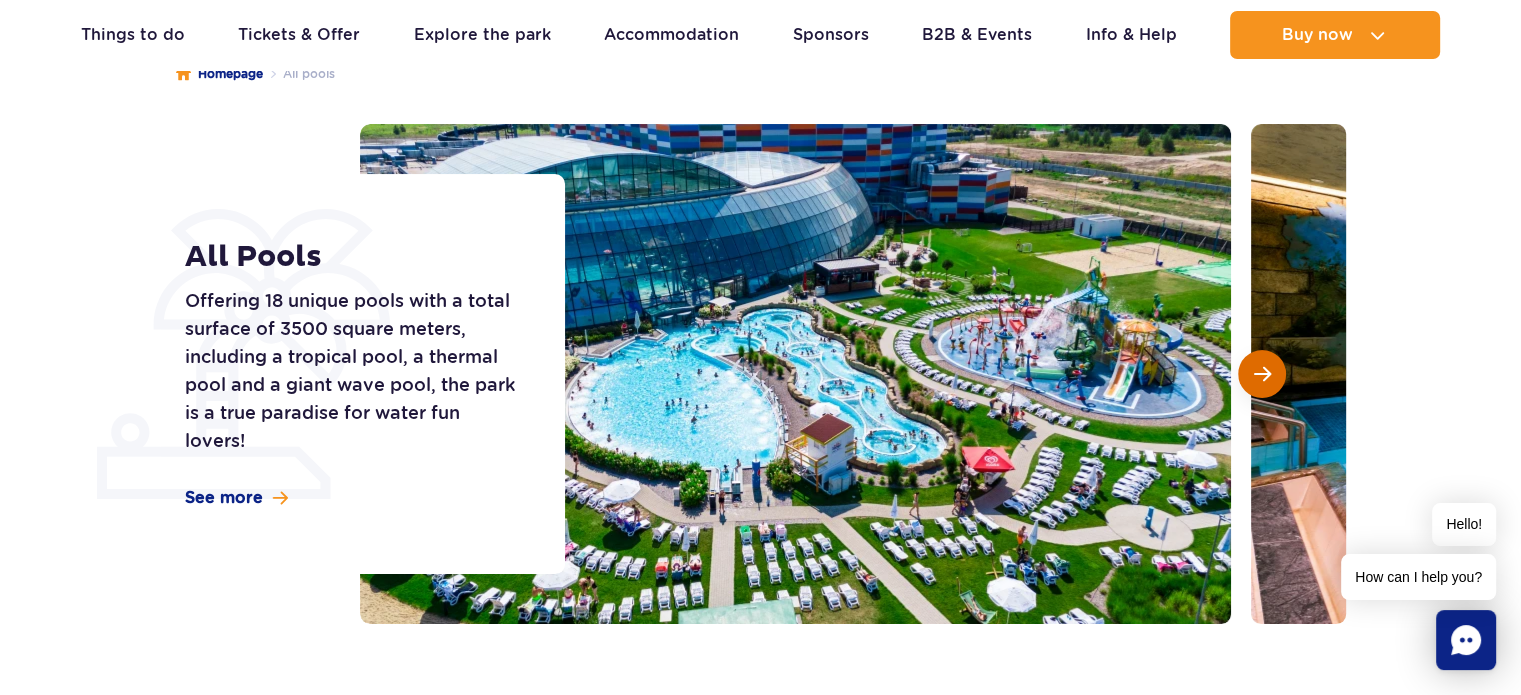 click at bounding box center [1262, 374] 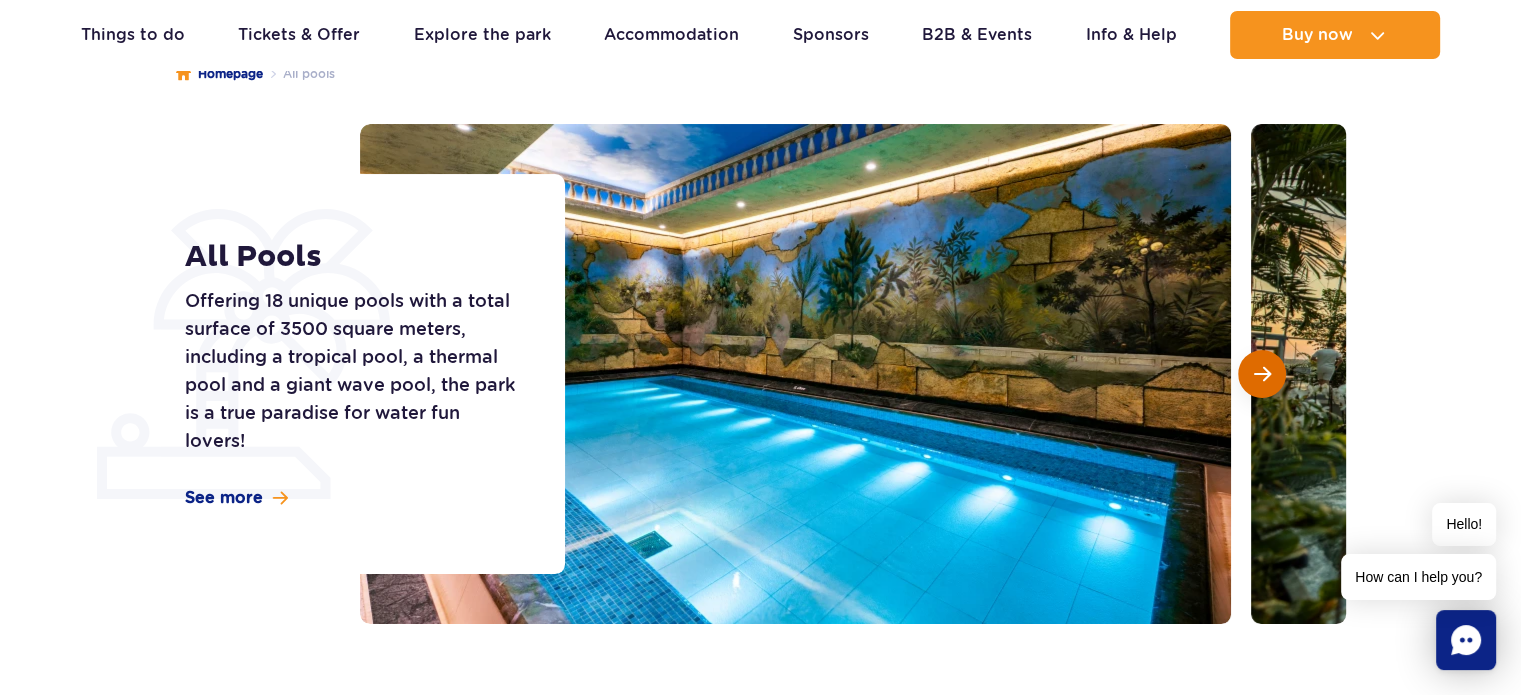 click at bounding box center [1262, 374] 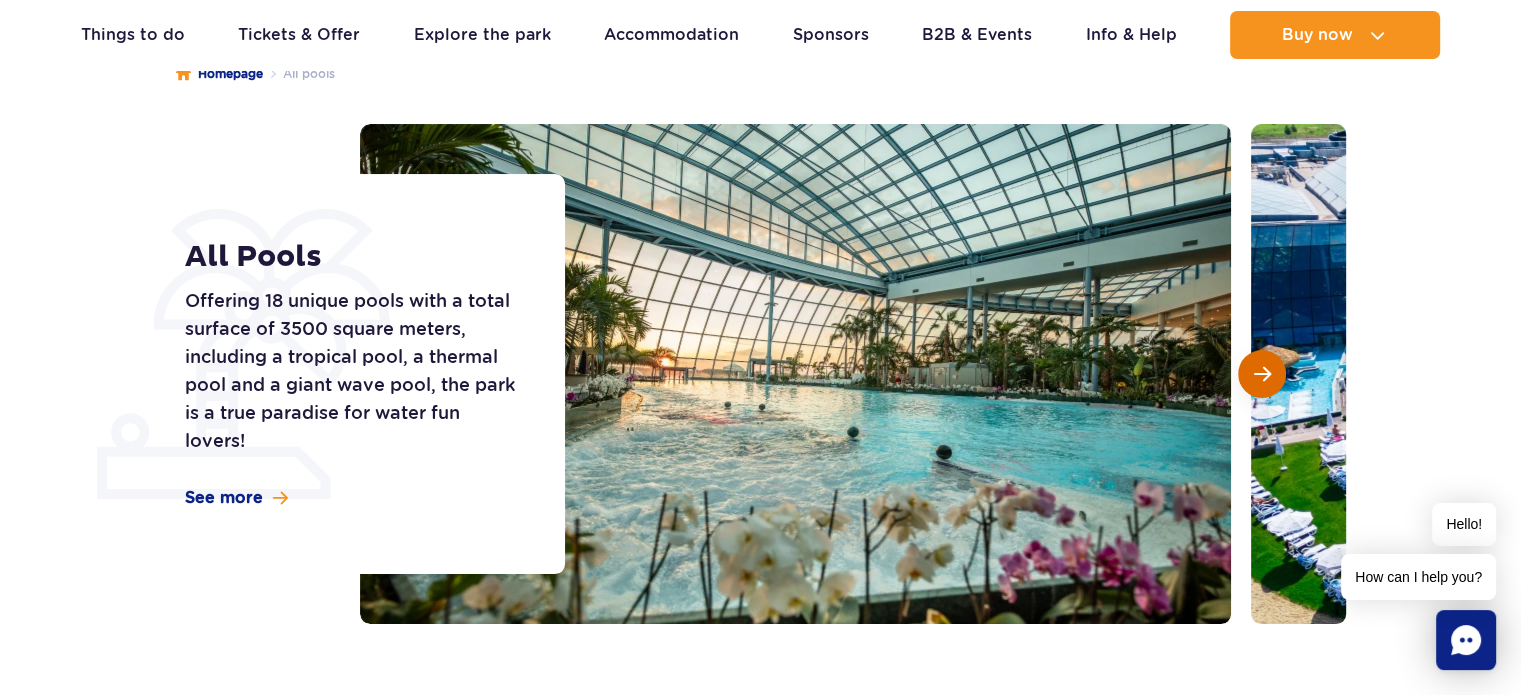 click at bounding box center (1262, 374) 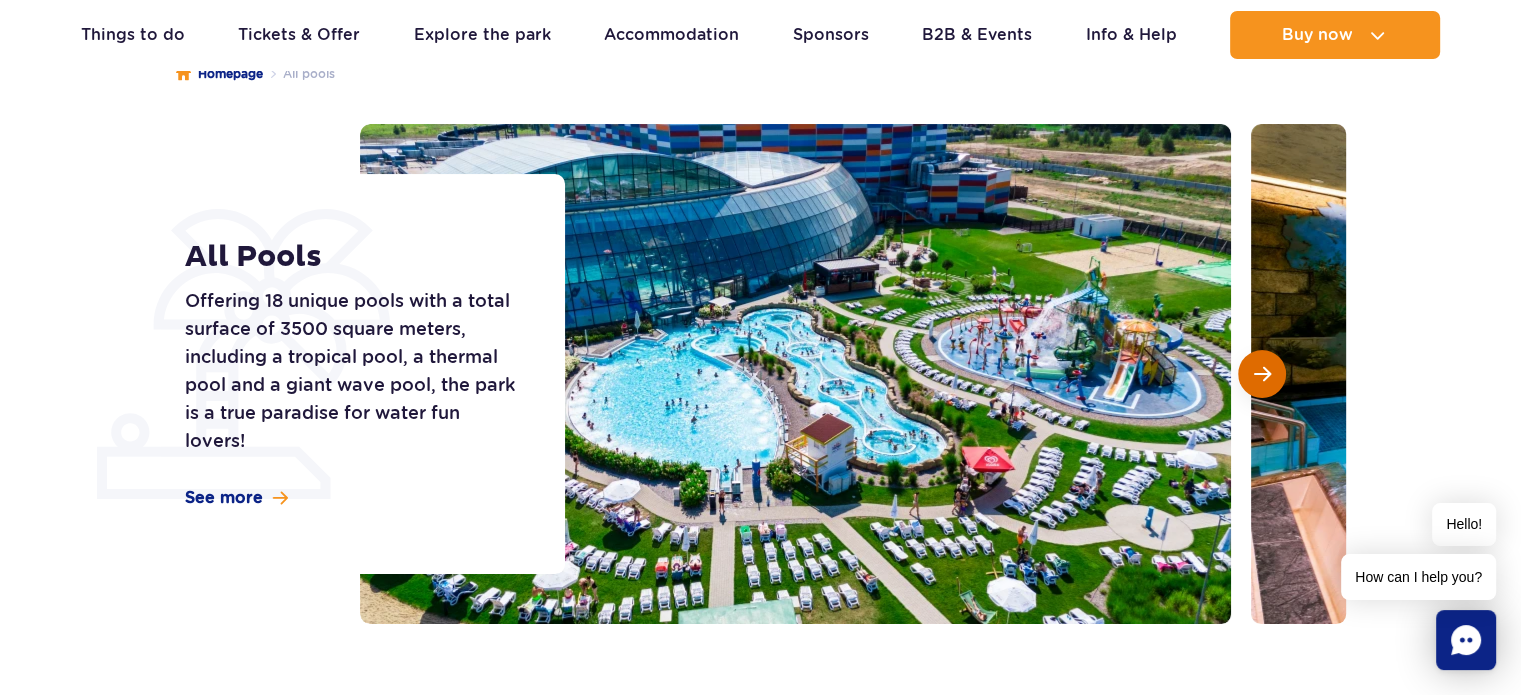 click at bounding box center [1262, 374] 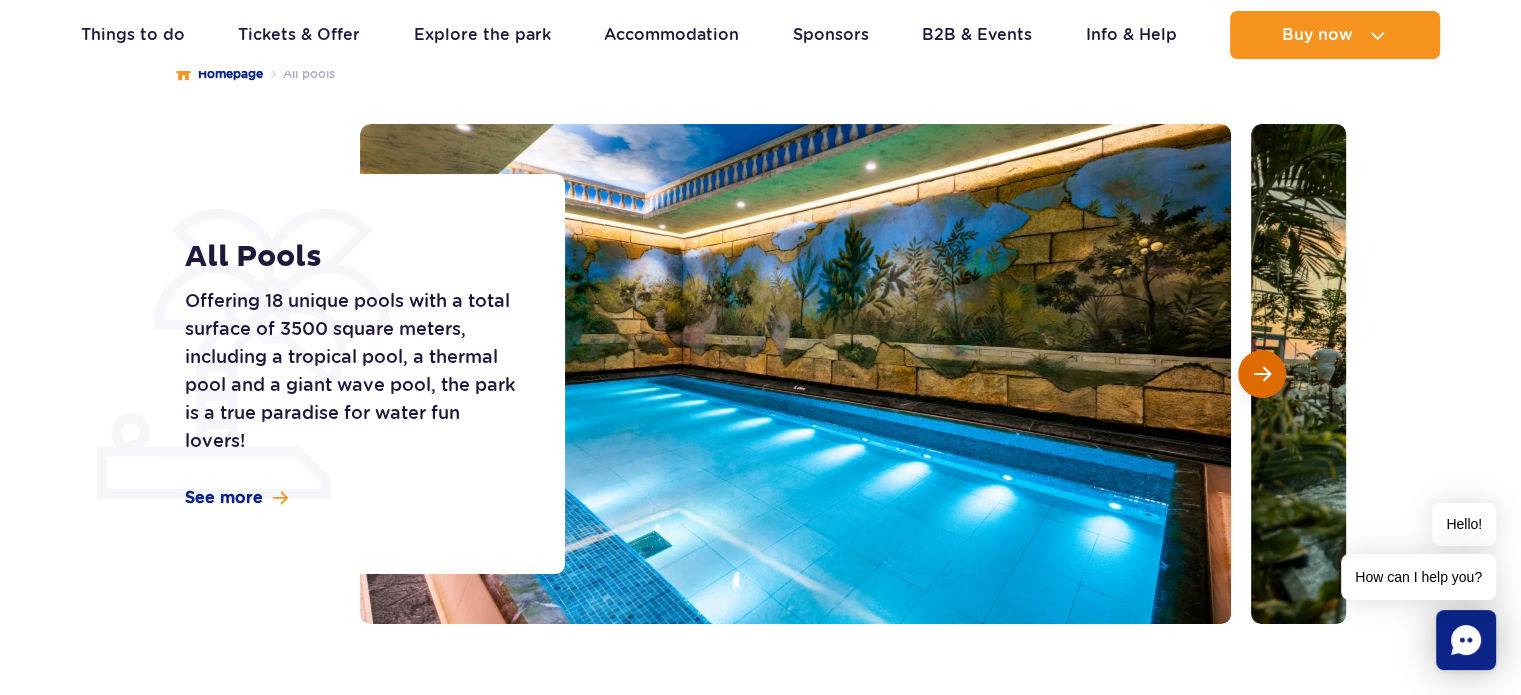 click at bounding box center (1262, 374) 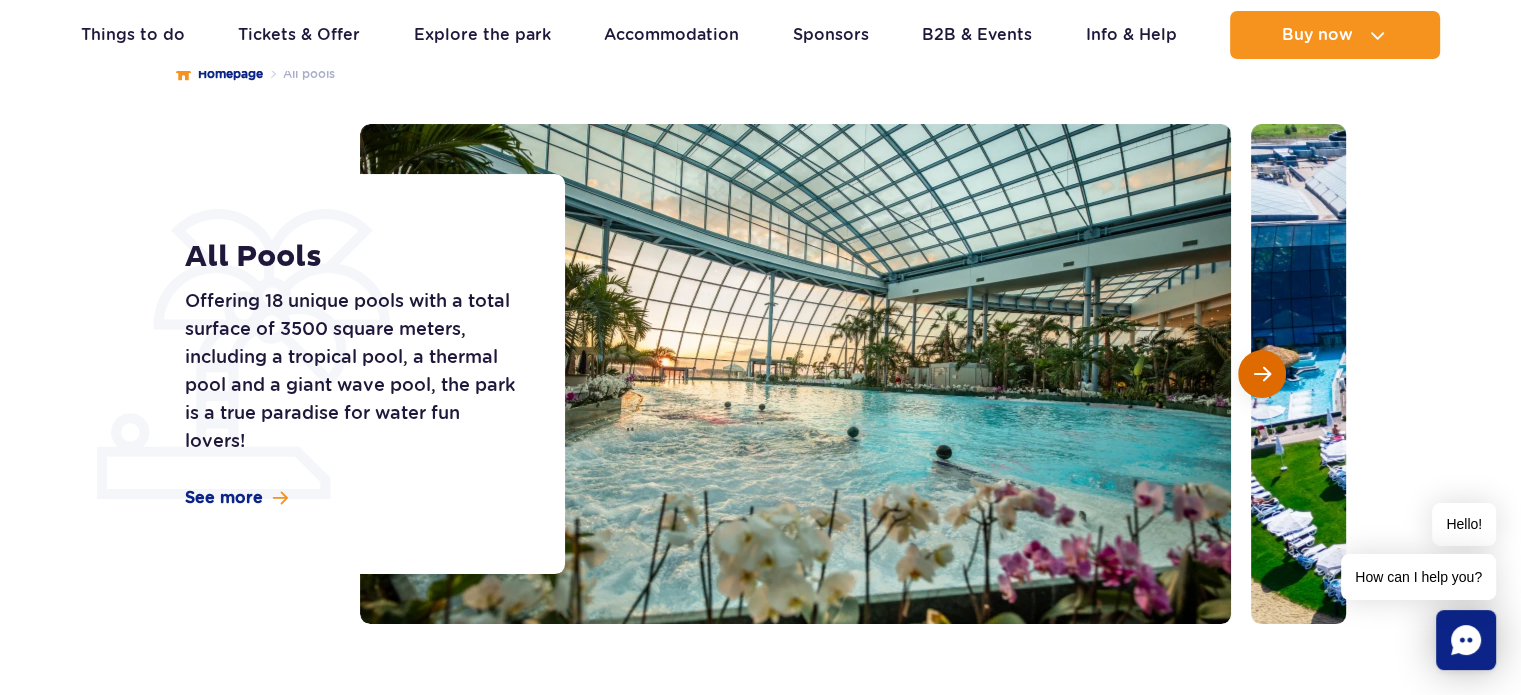 click at bounding box center [1262, 374] 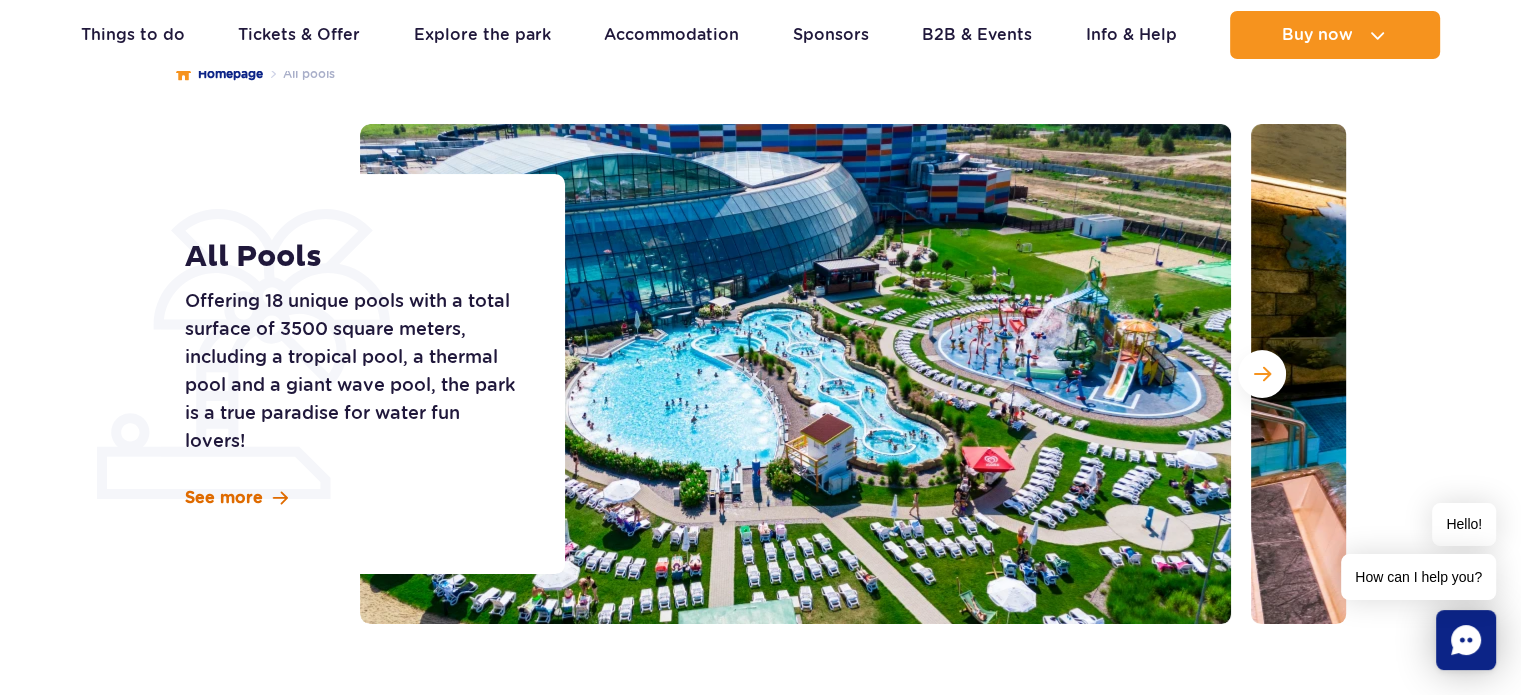 click on "See more" at bounding box center [224, 498] 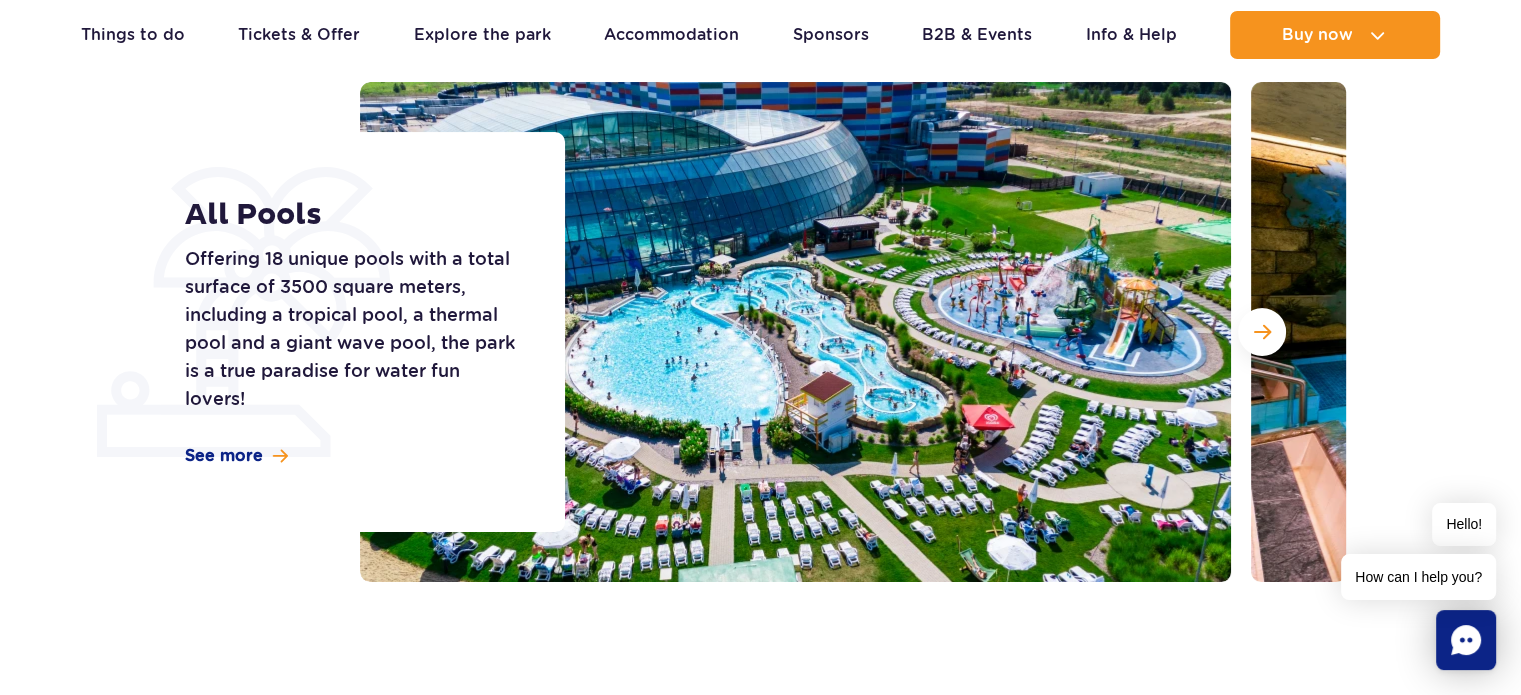 scroll, scrollTop: 208, scrollLeft: 0, axis: vertical 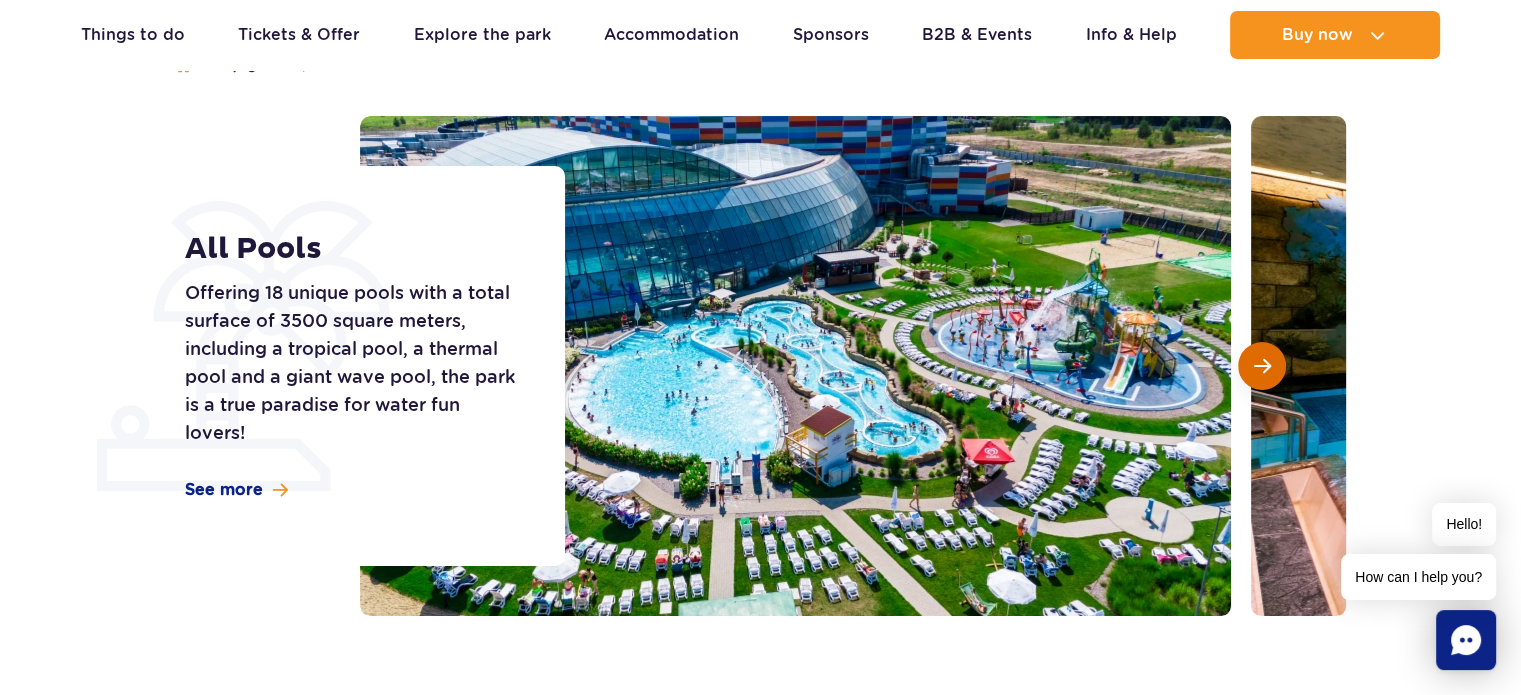 click at bounding box center [1262, 366] 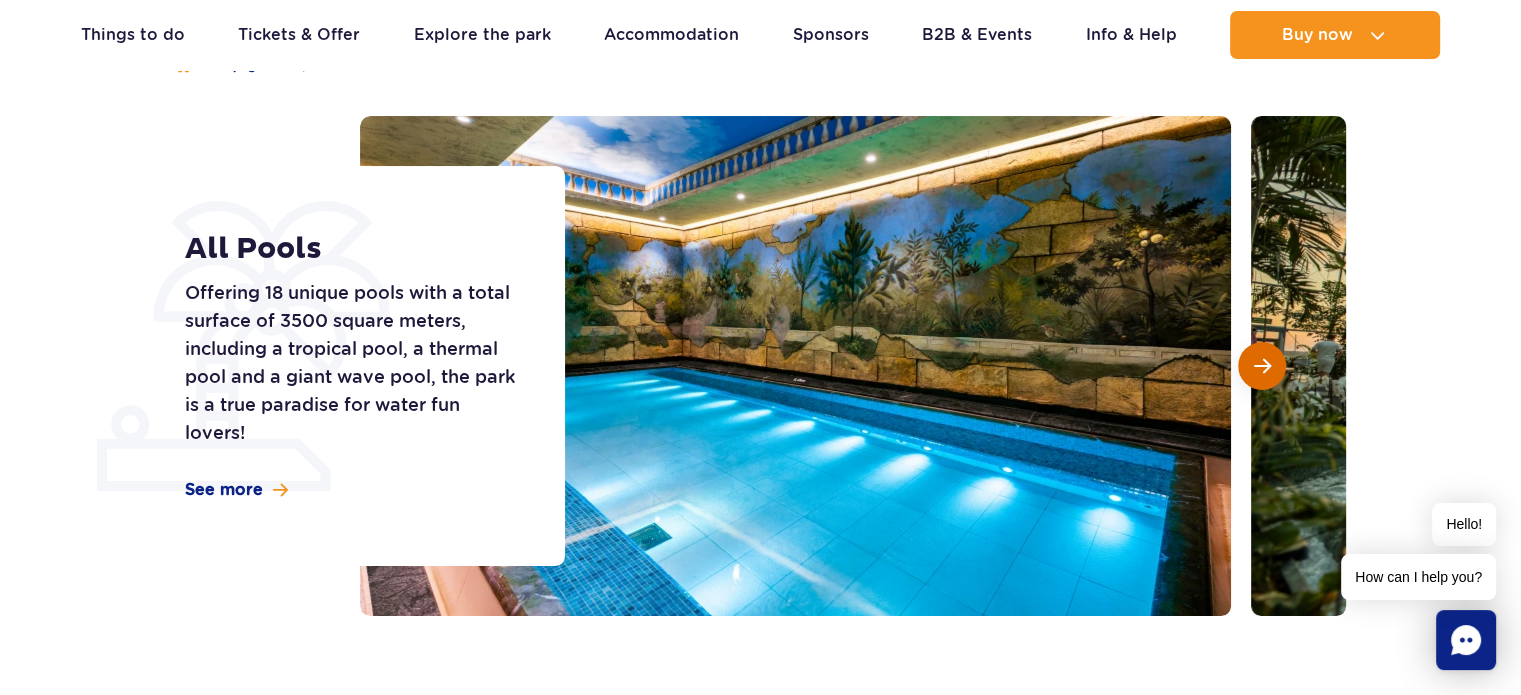 click at bounding box center (1262, 366) 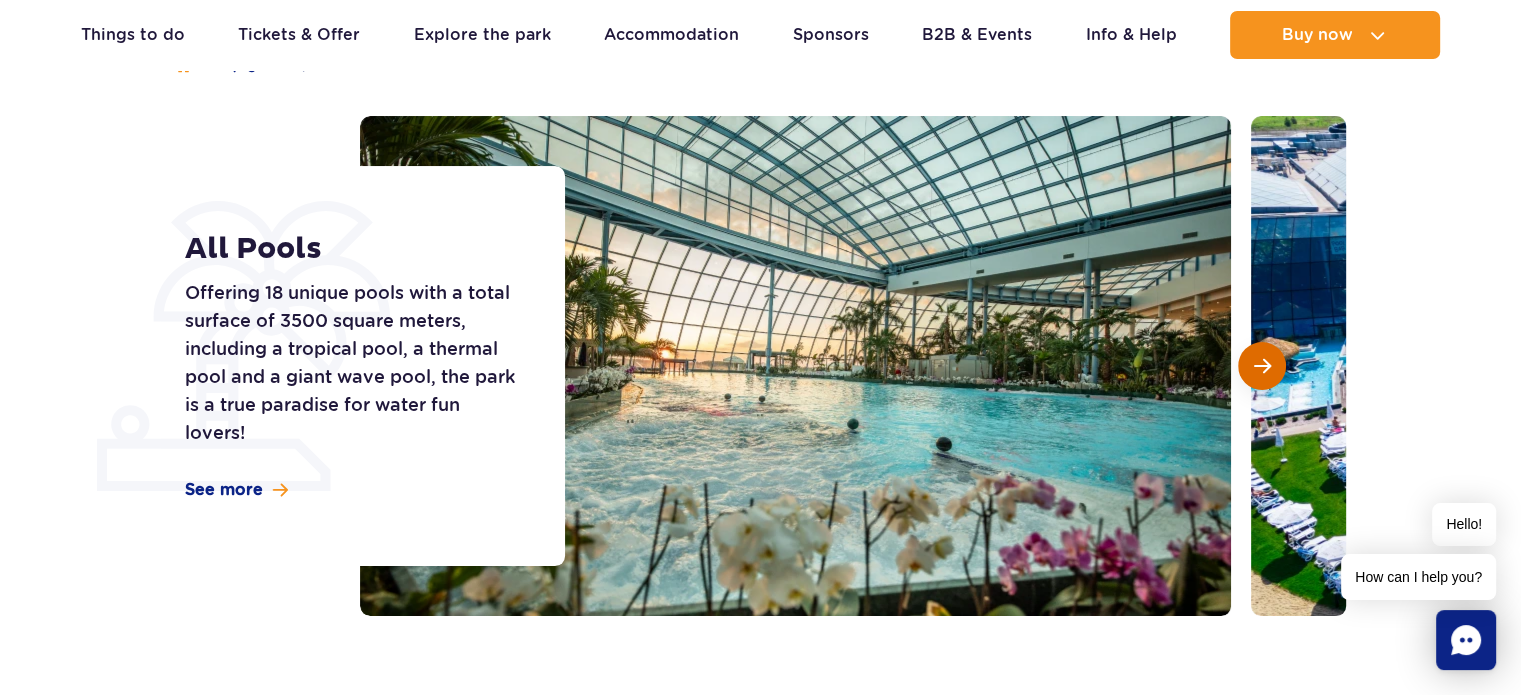 click at bounding box center [1262, 366] 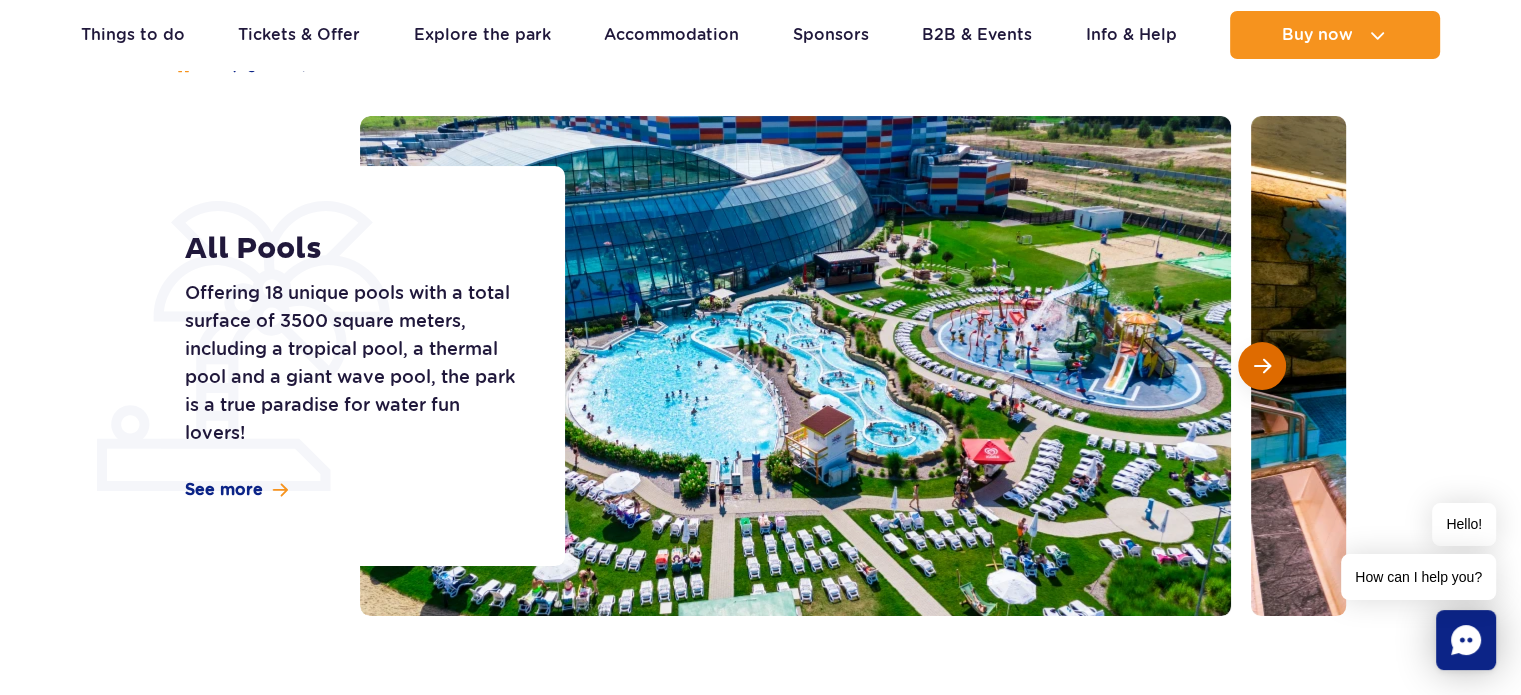 click at bounding box center (1262, 366) 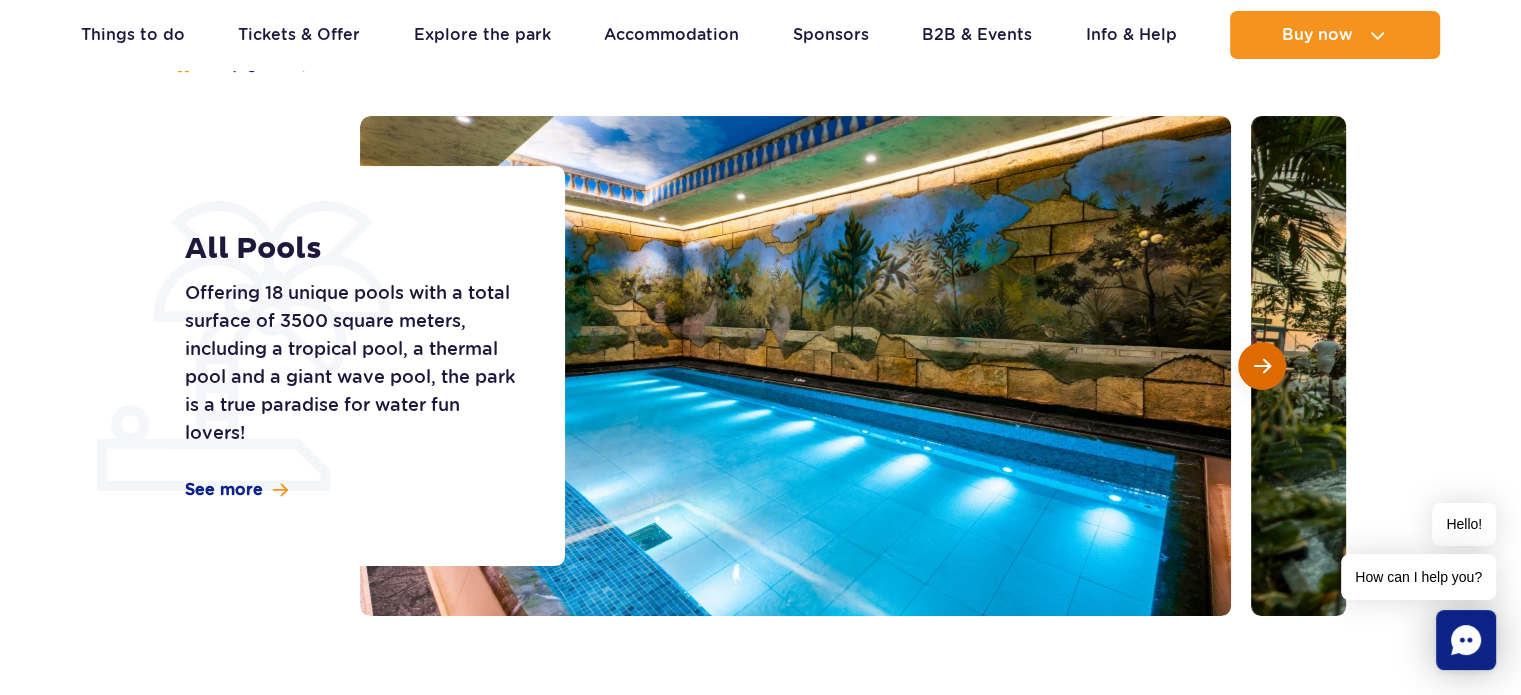 click at bounding box center (1262, 366) 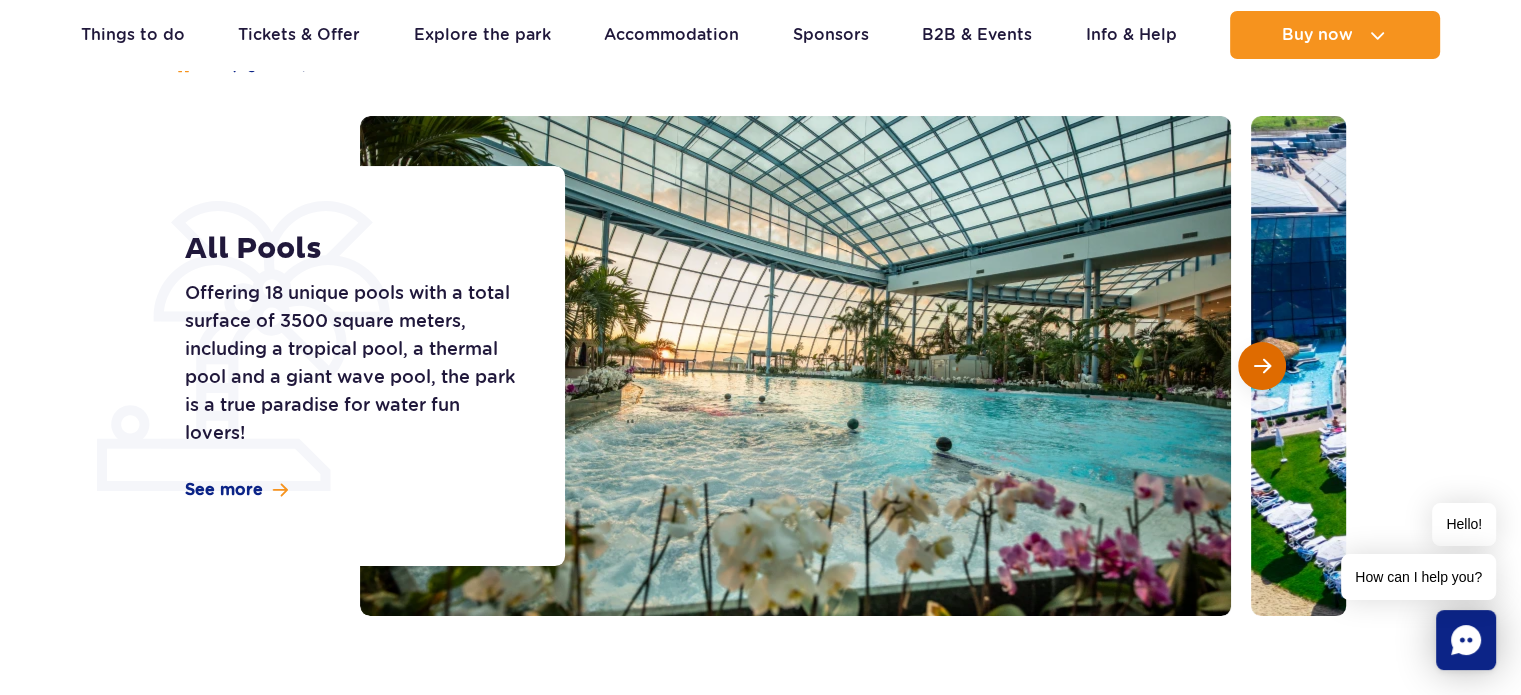 click at bounding box center (1262, 366) 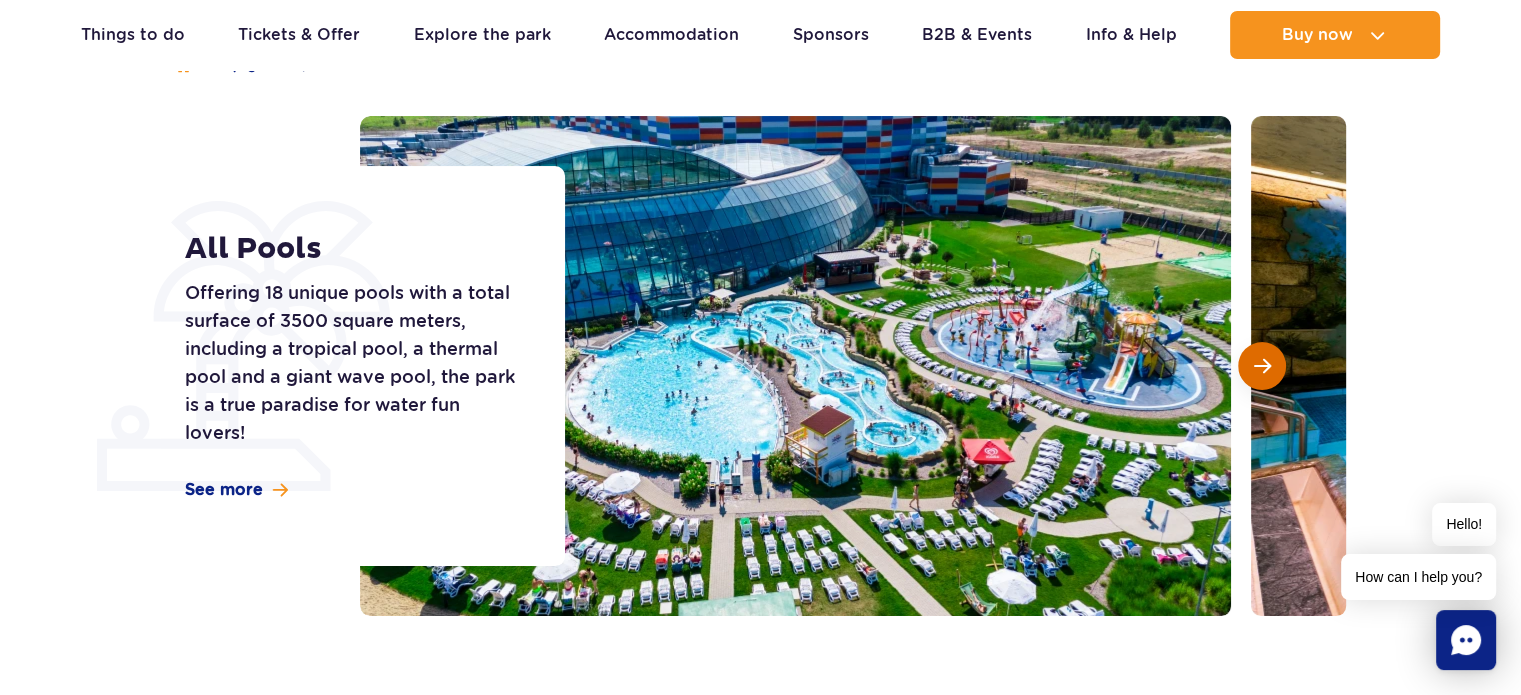 click at bounding box center (1262, 366) 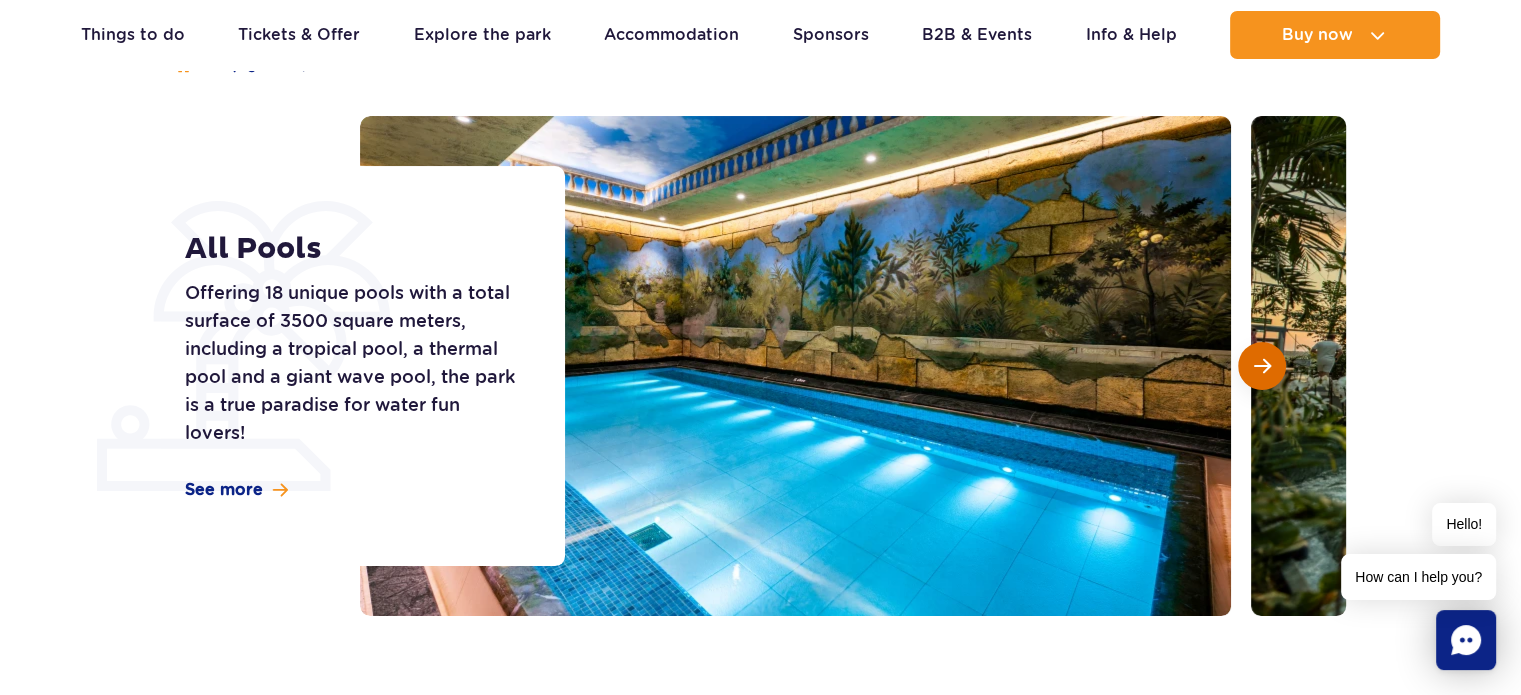 click at bounding box center [1262, 366] 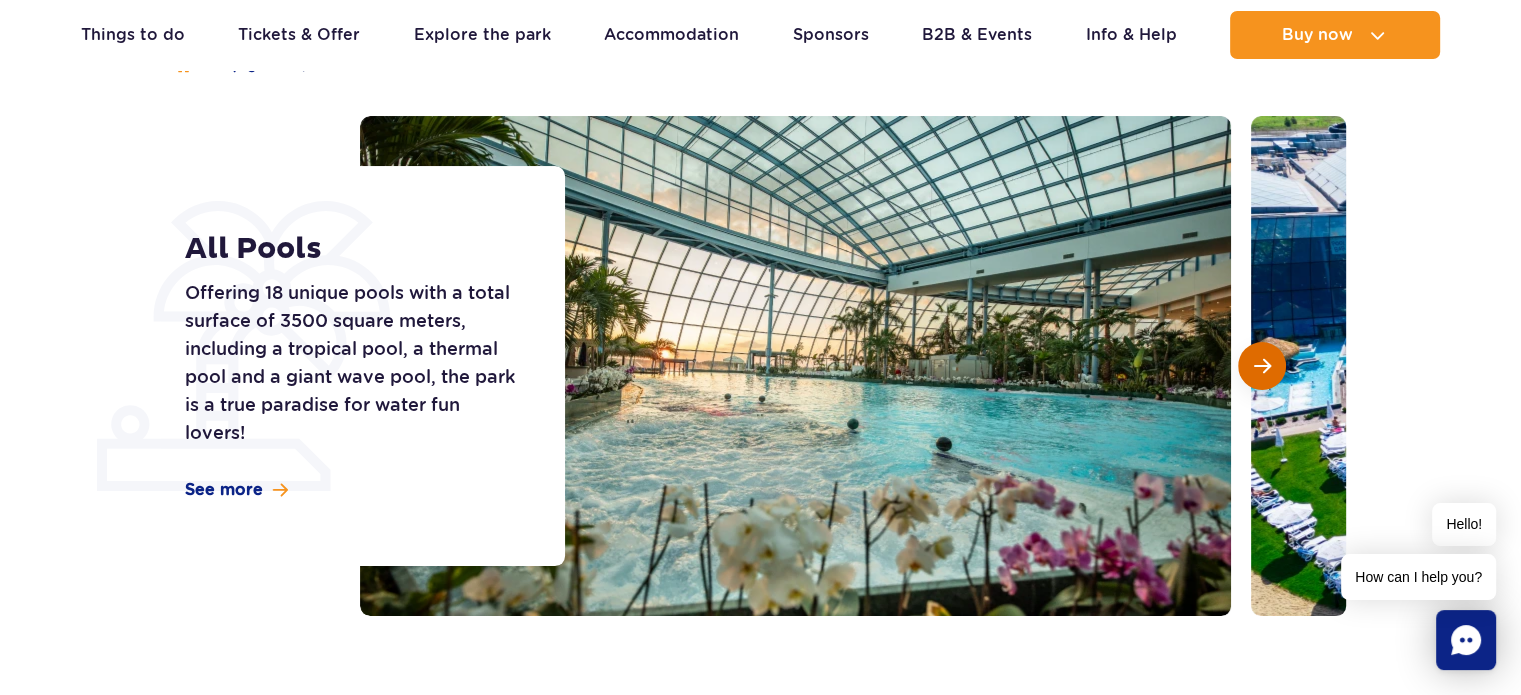 click at bounding box center (1262, 366) 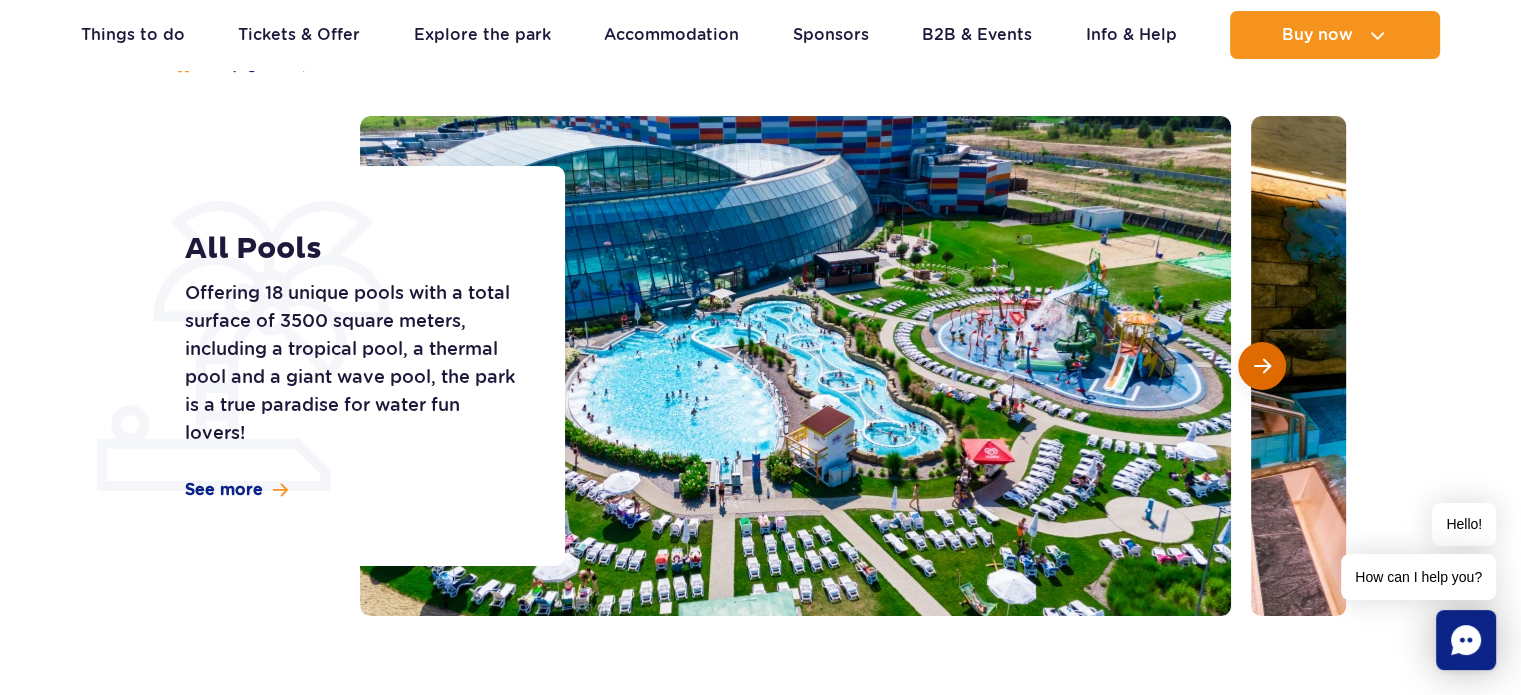 click at bounding box center (1262, 366) 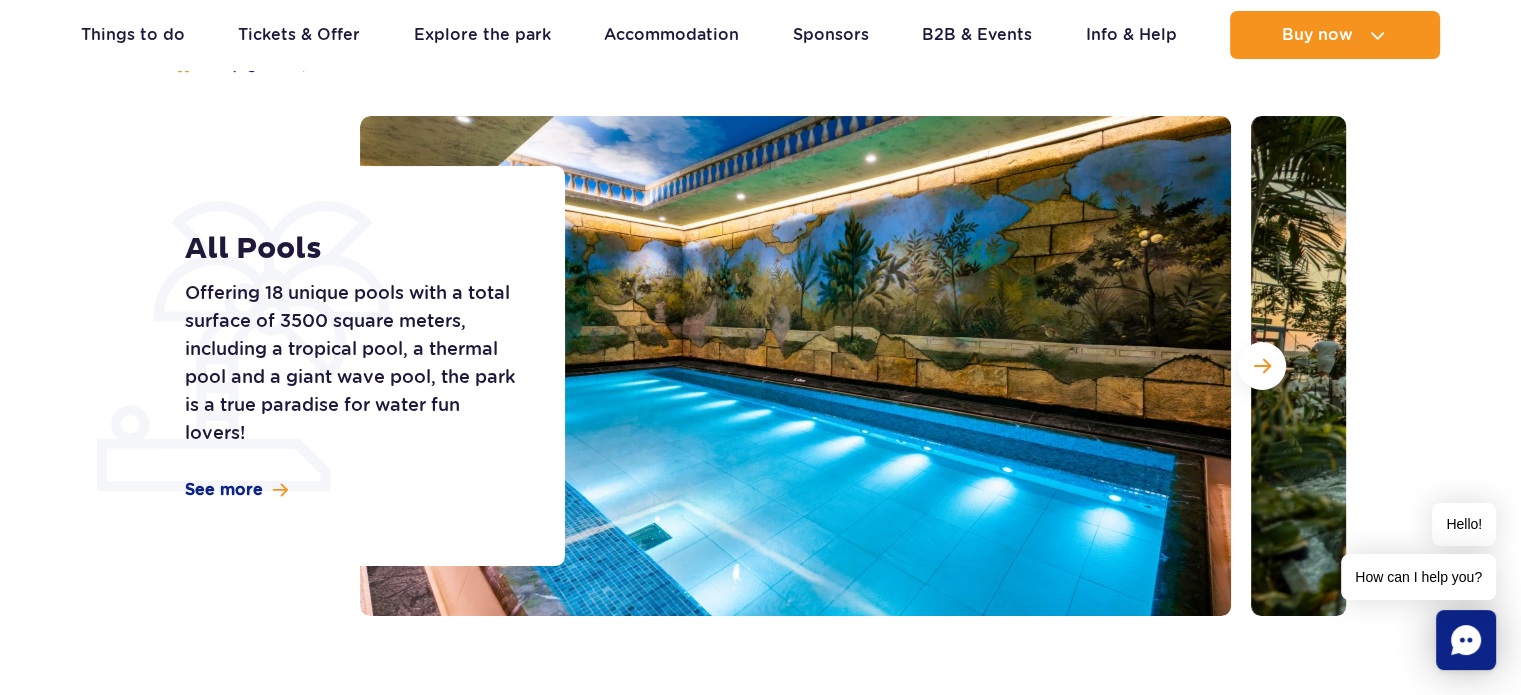 type 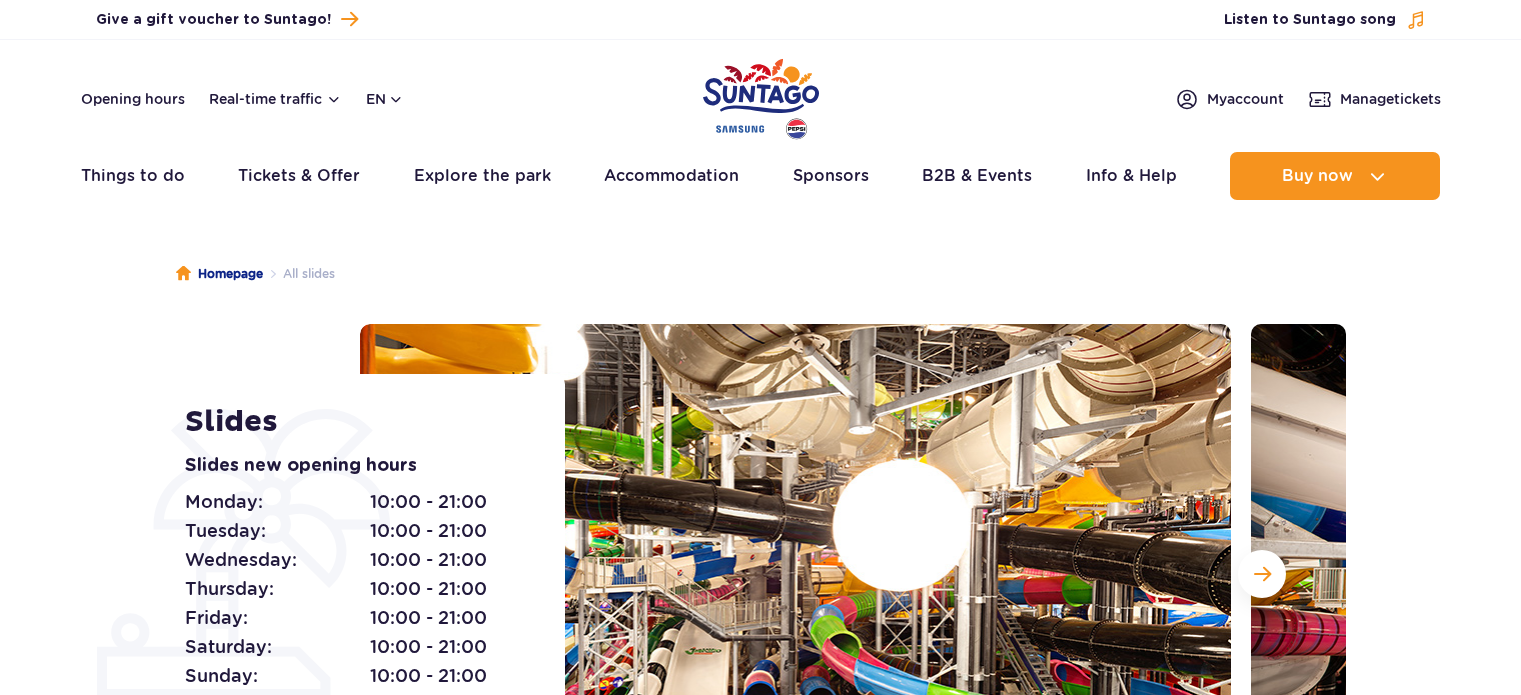 scroll, scrollTop: 0, scrollLeft: 0, axis: both 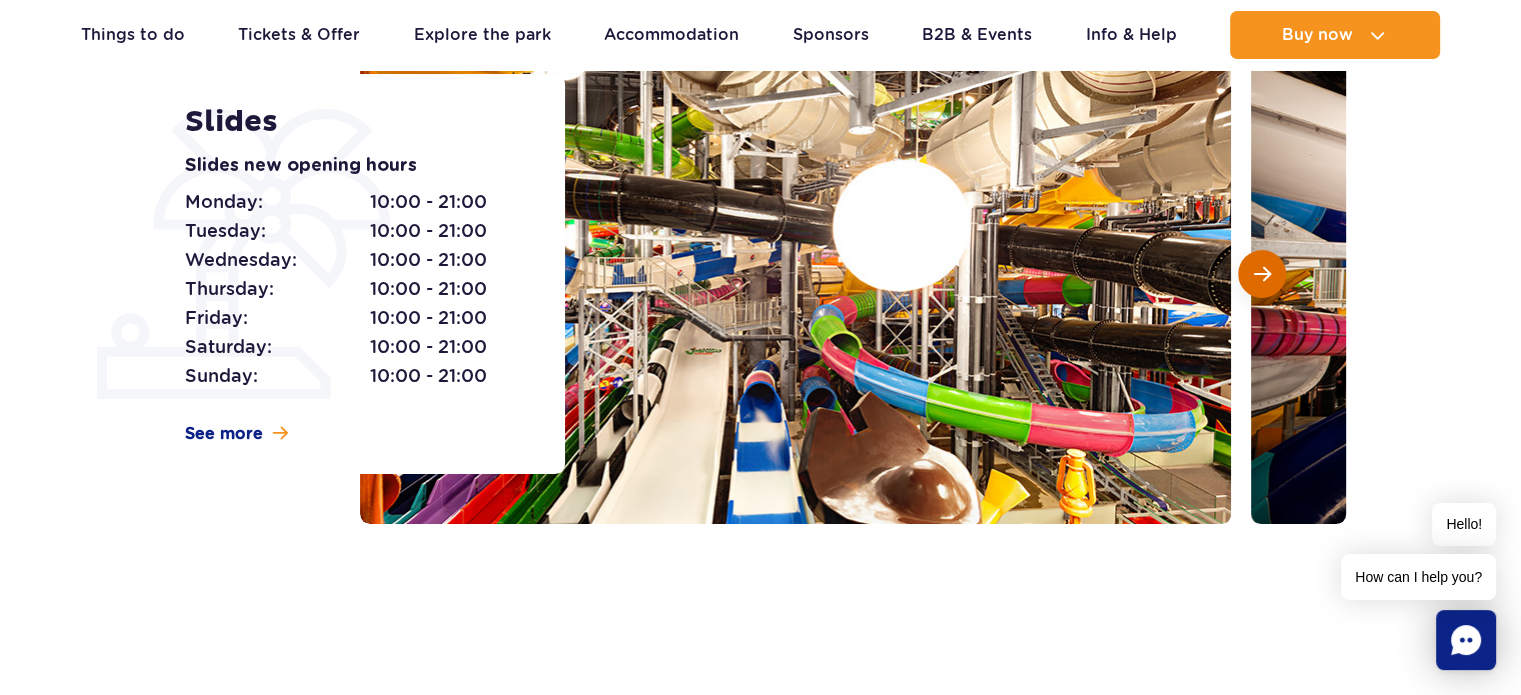 click at bounding box center [1262, 274] 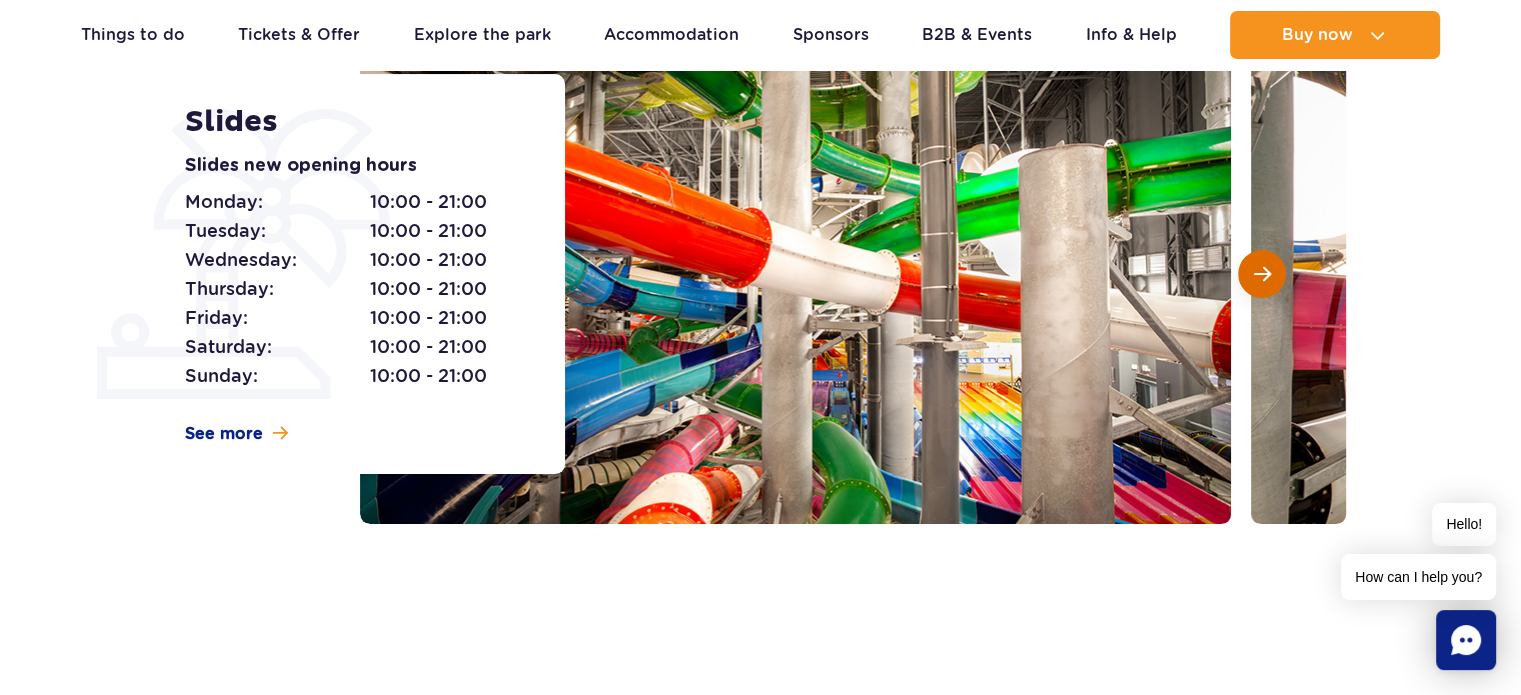 click at bounding box center (1262, 274) 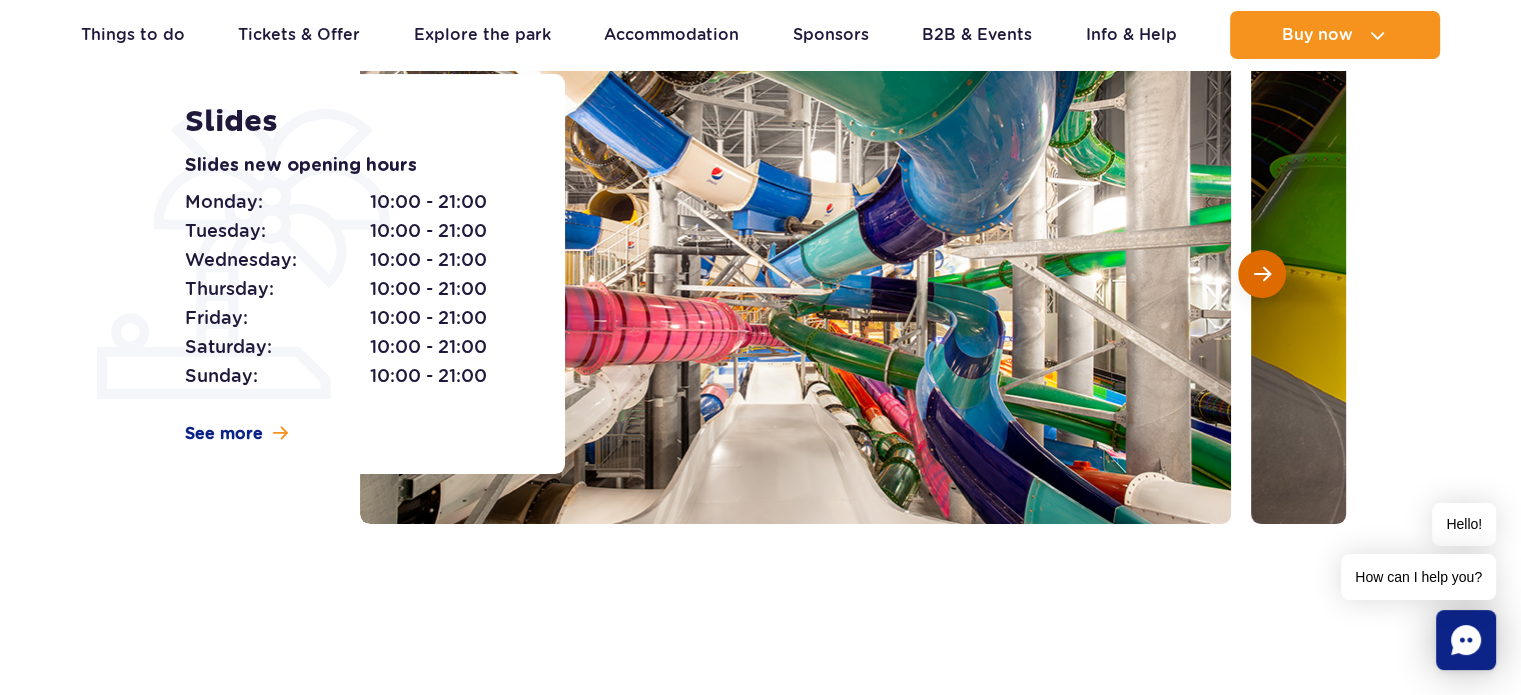 click at bounding box center (1262, 274) 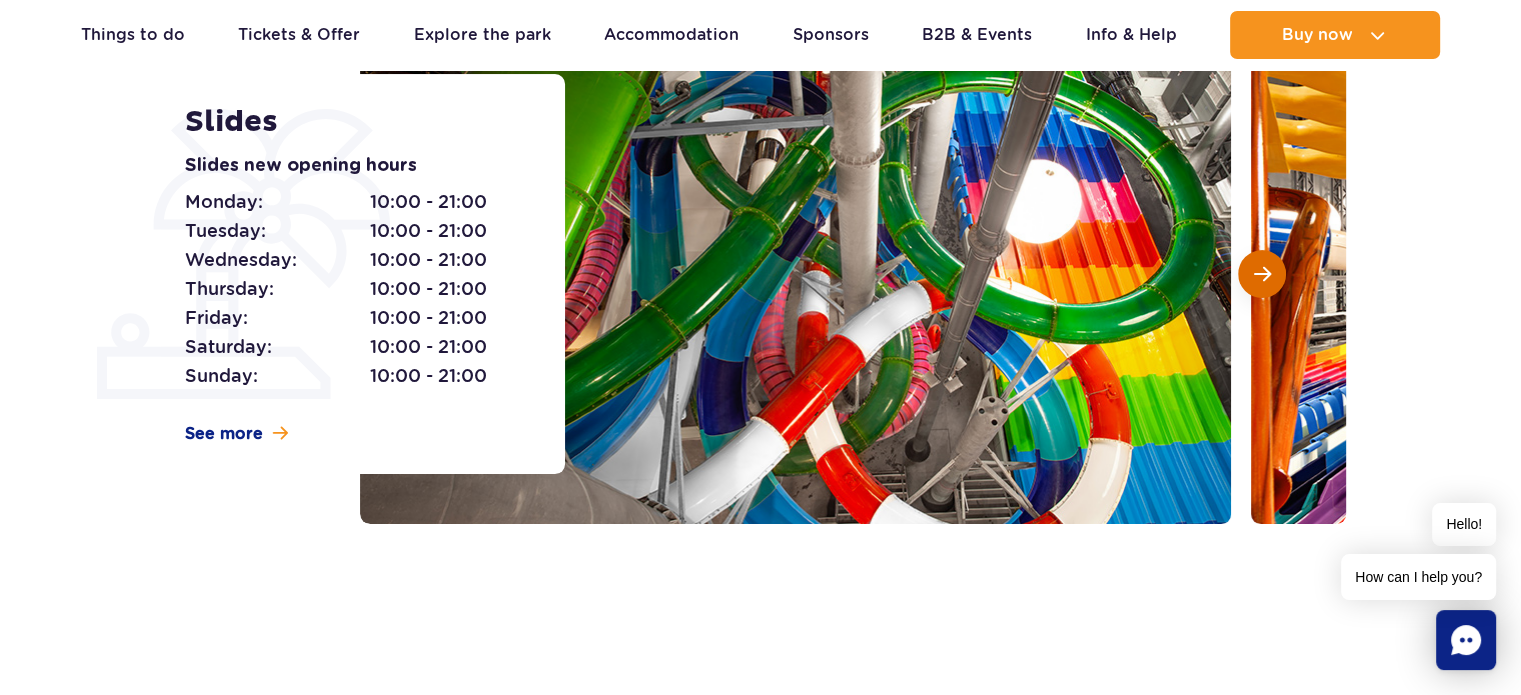 click at bounding box center [1262, 274] 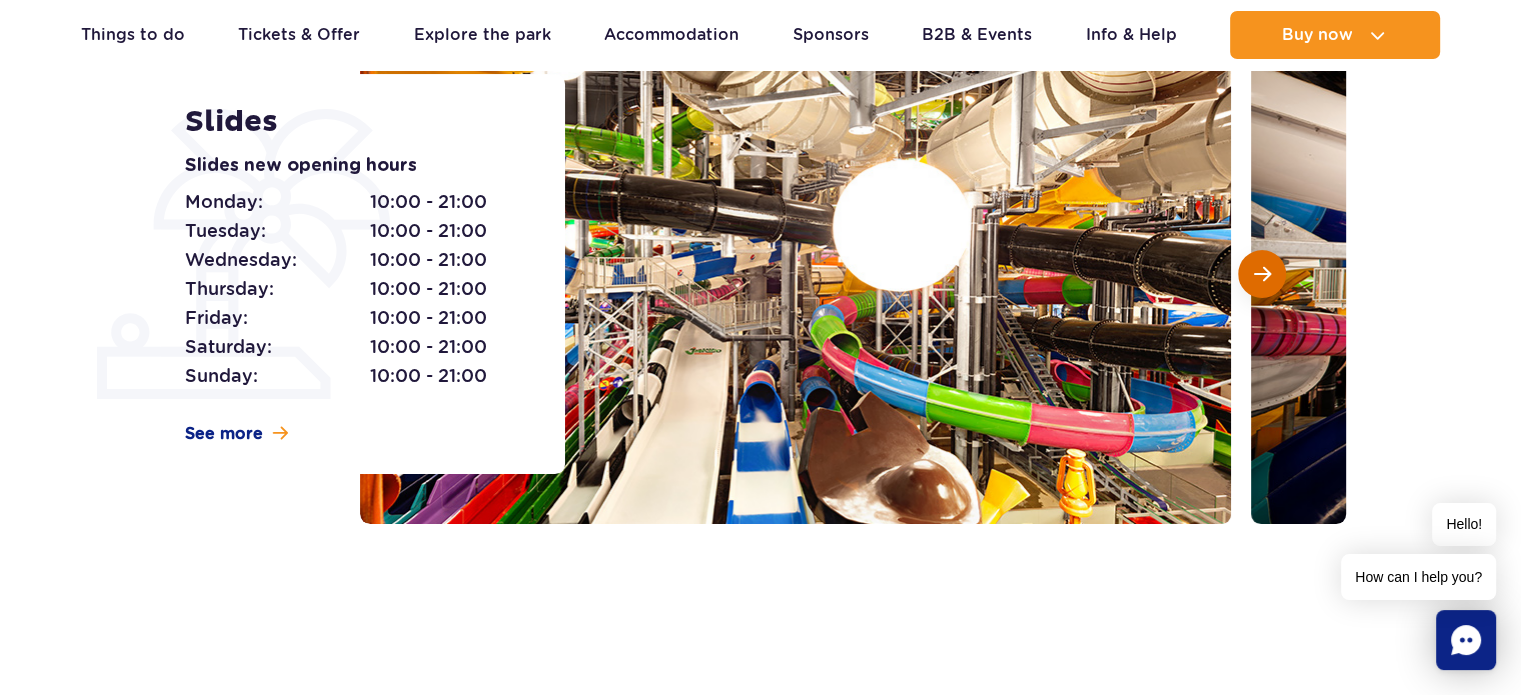 click at bounding box center [1262, 274] 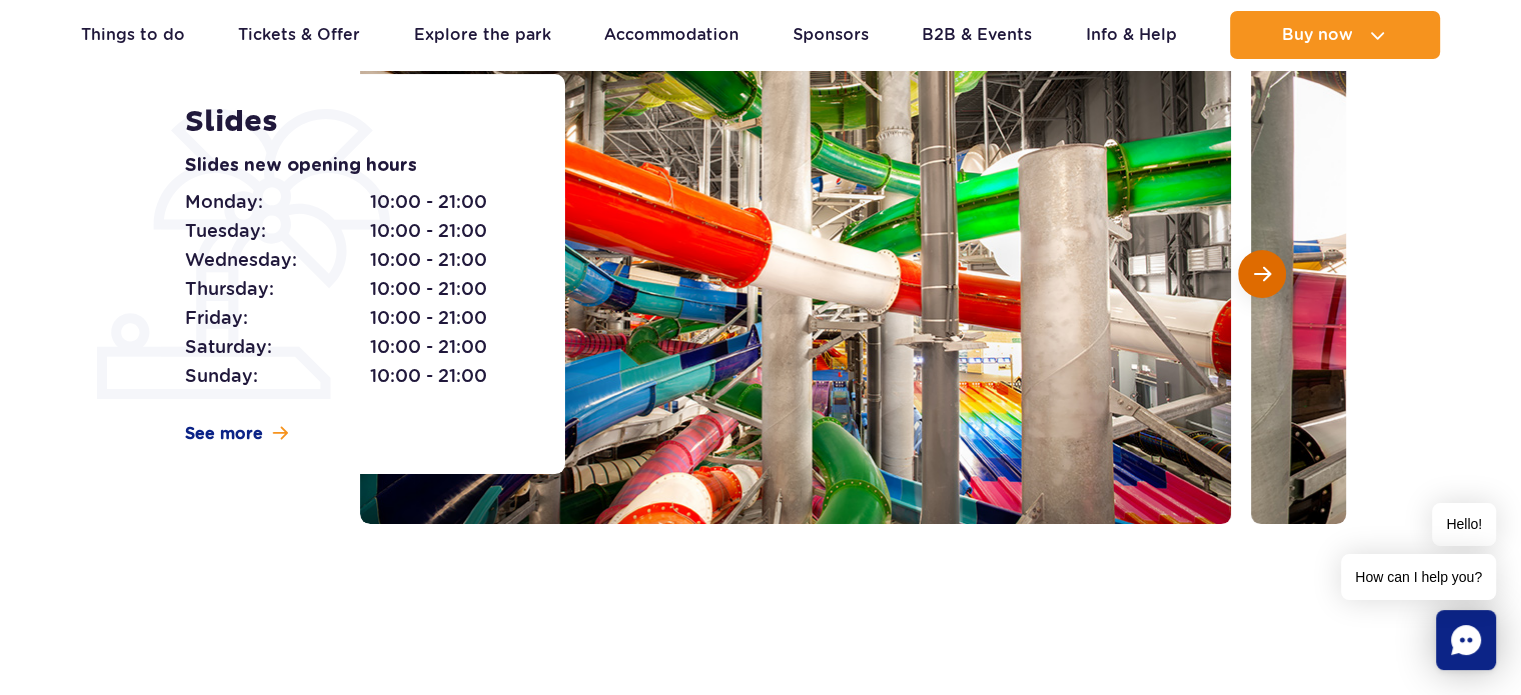 click at bounding box center [1262, 274] 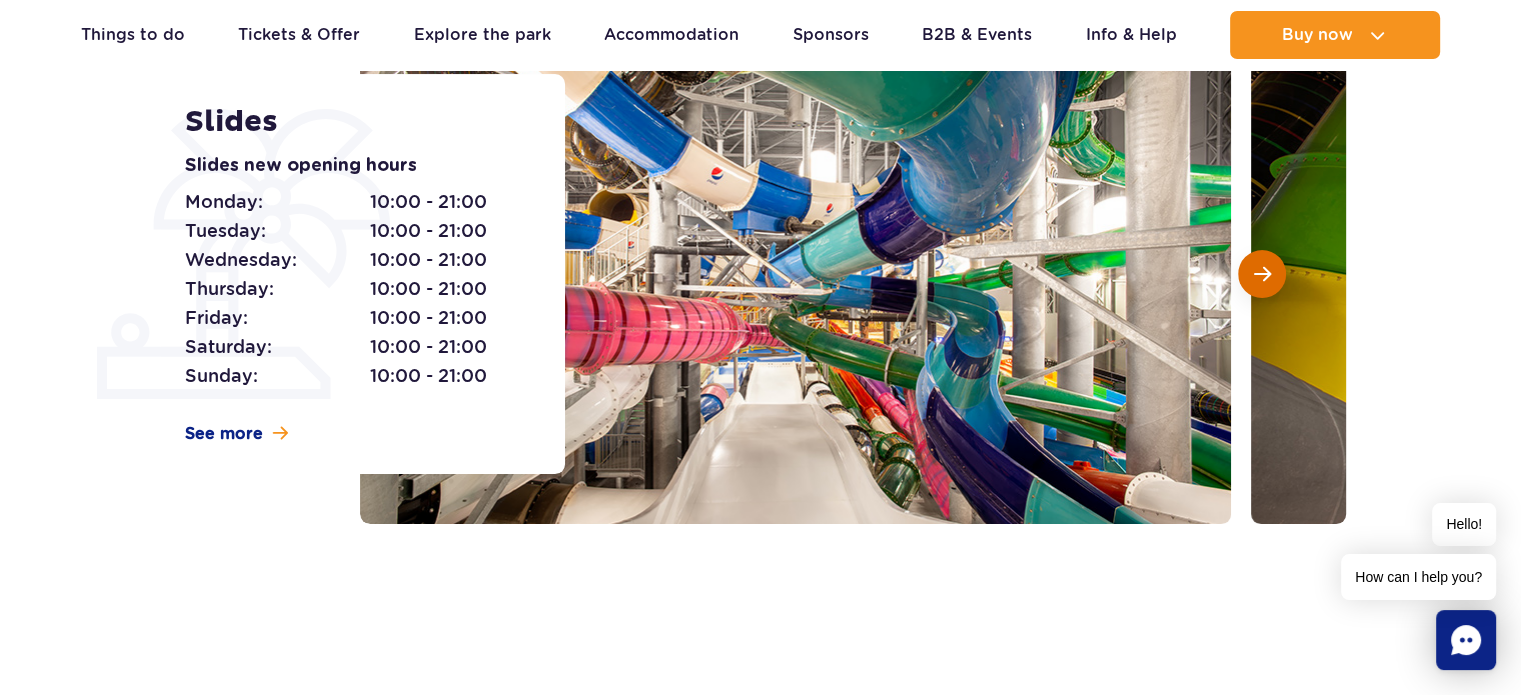 click at bounding box center [1262, 274] 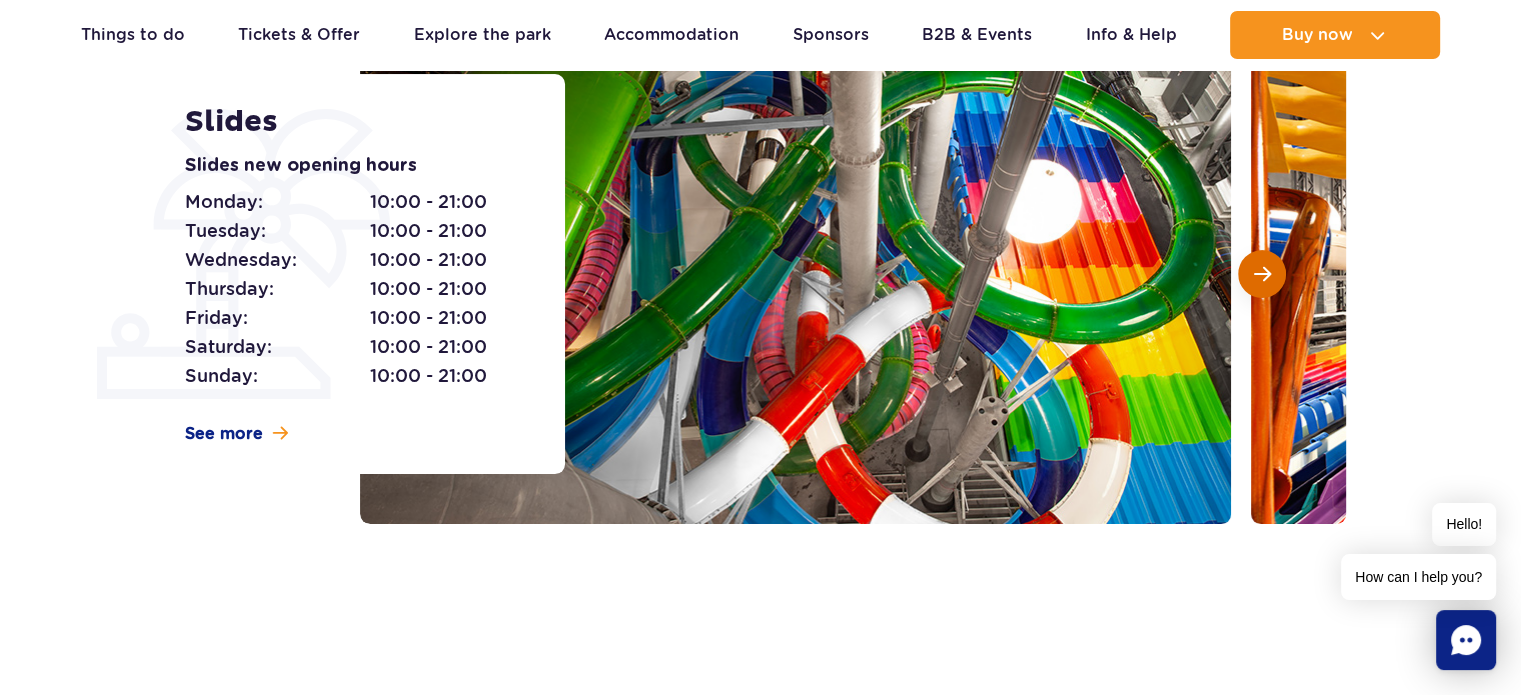 click at bounding box center [1262, 274] 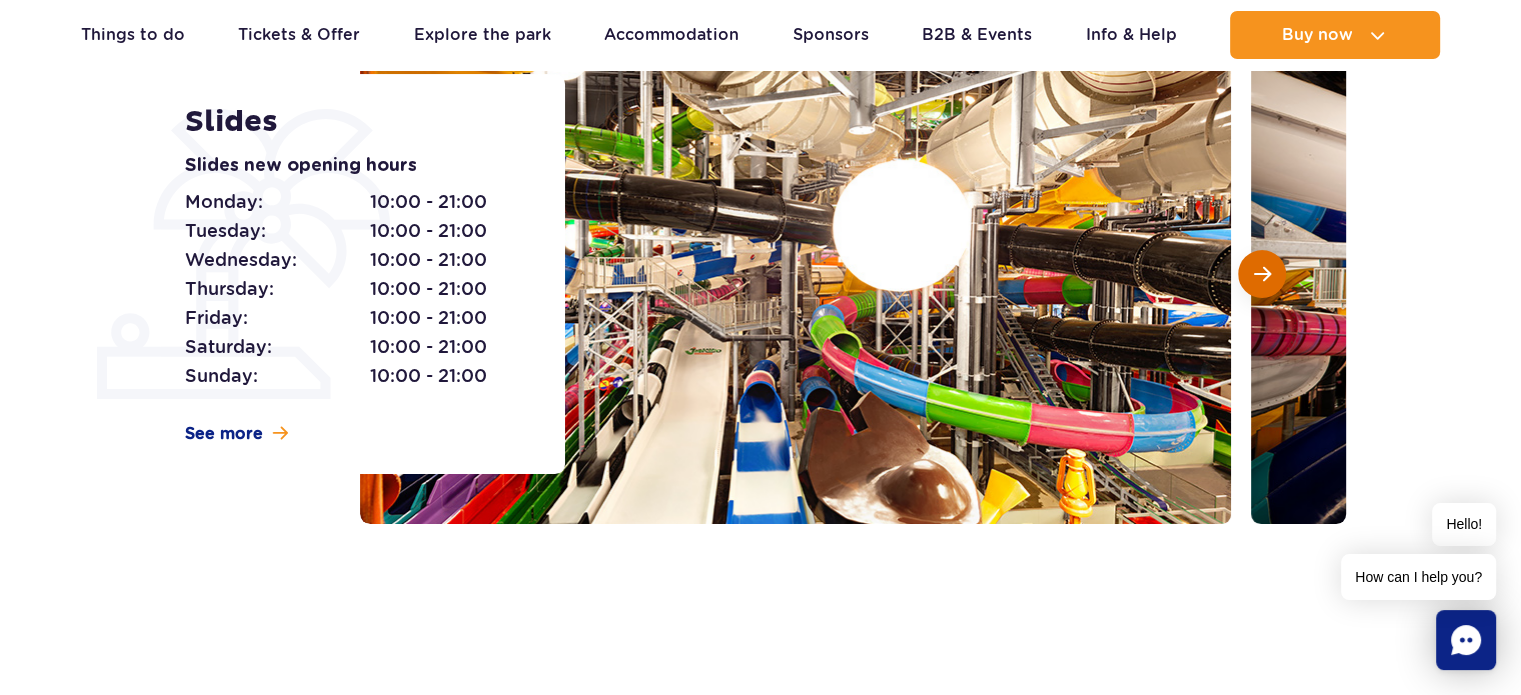click at bounding box center (1262, 274) 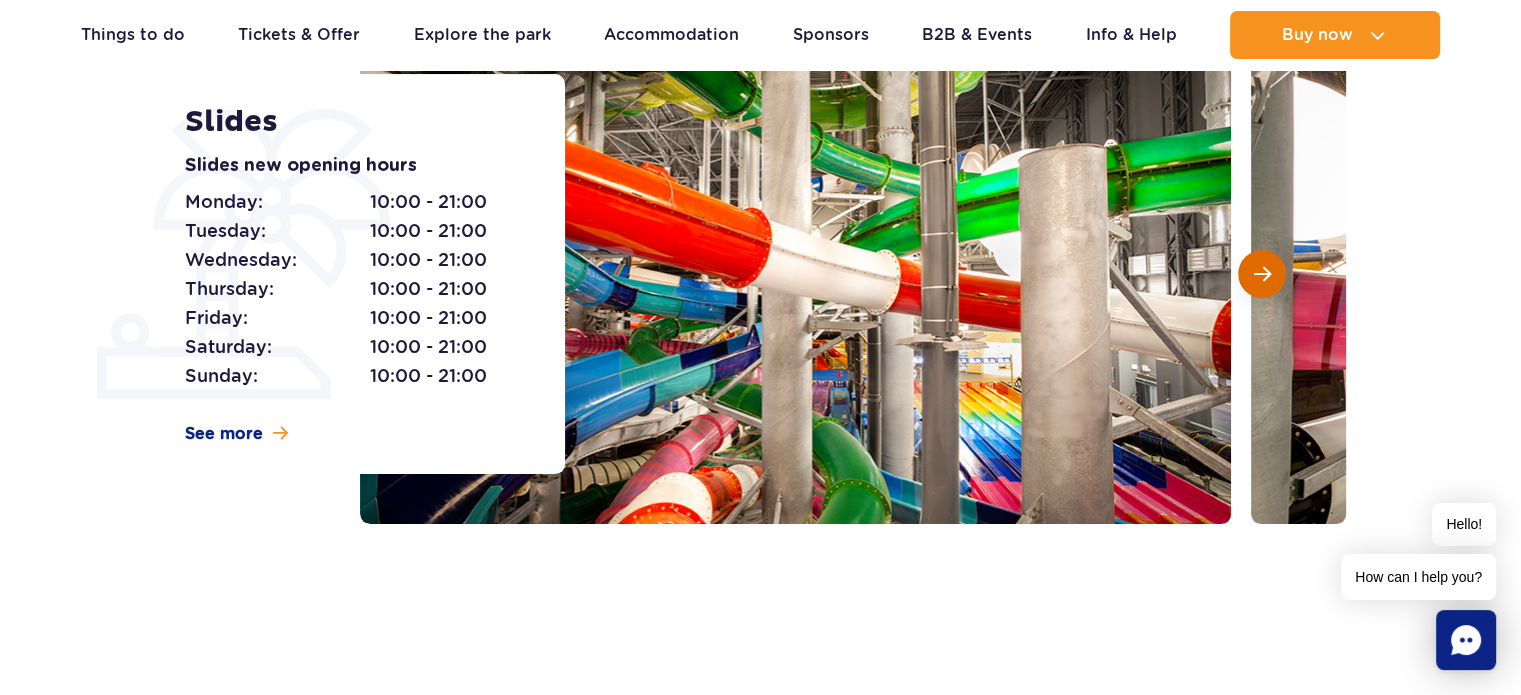 click at bounding box center (1262, 274) 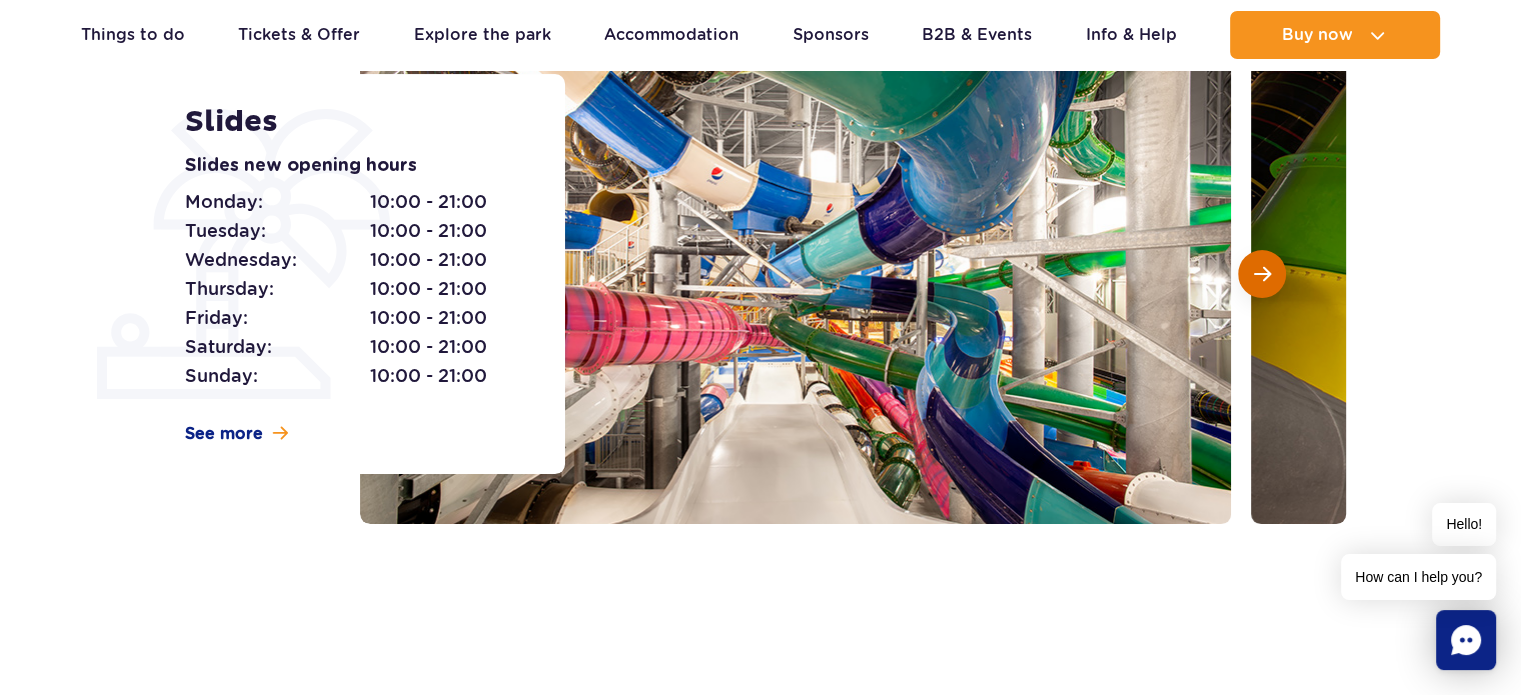 click at bounding box center [1262, 274] 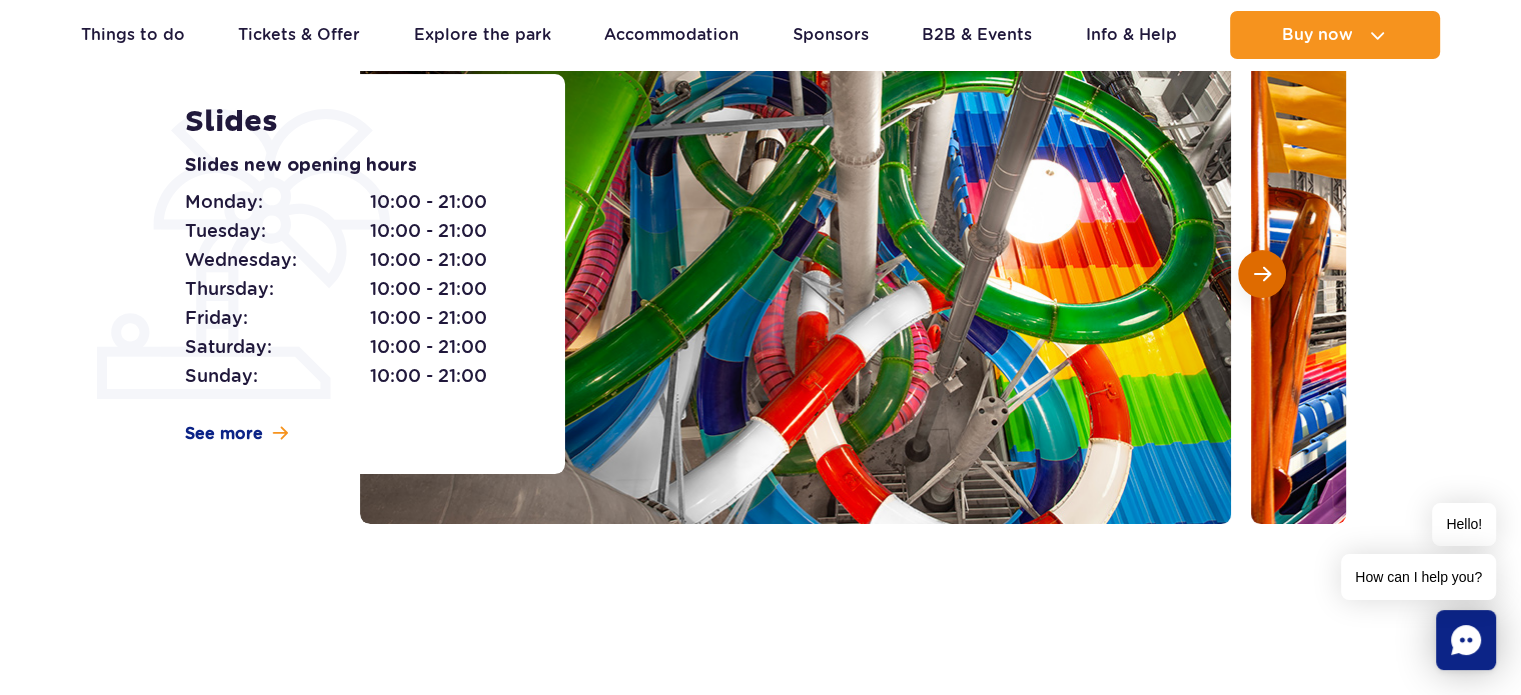 click at bounding box center [1262, 274] 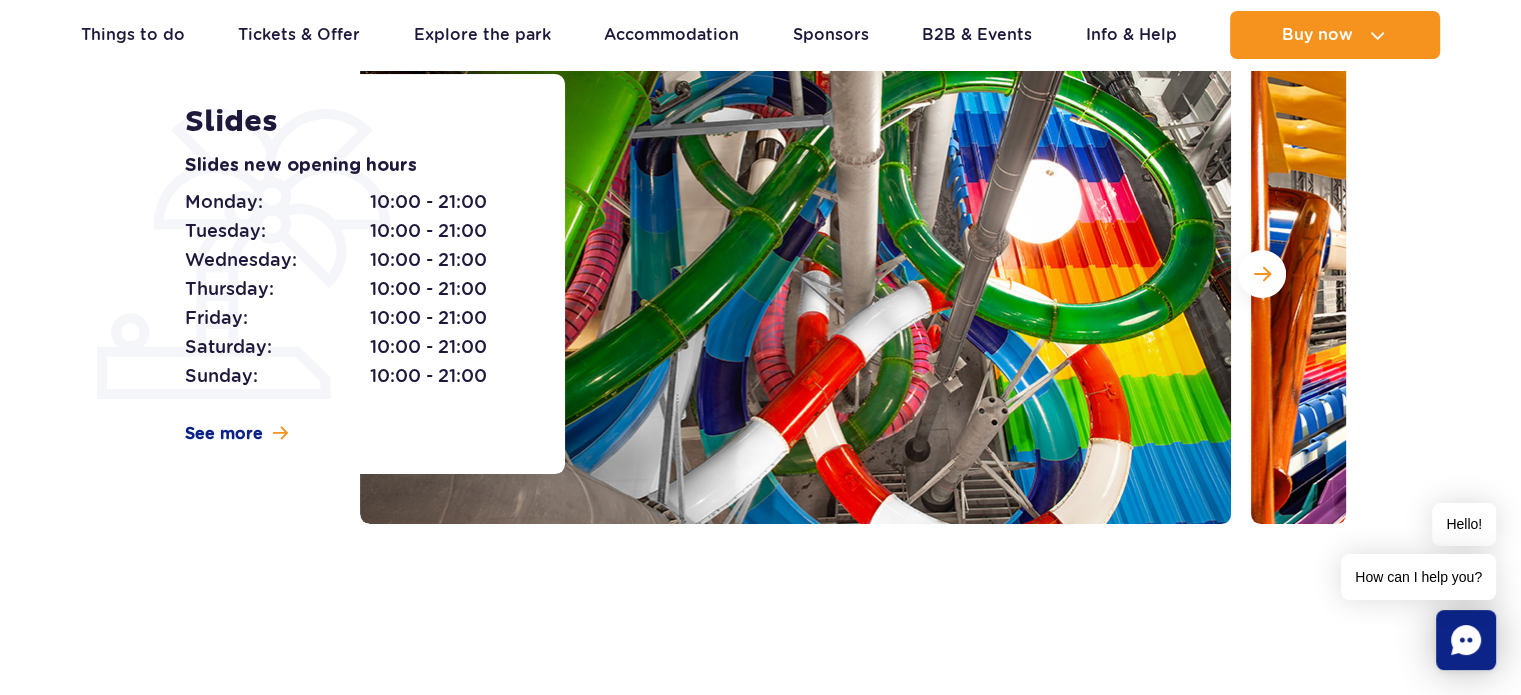 drag, startPoint x: 1260, startPoint y: 277, endPoint x: 426, endPoint y: 90, distance: 854.7076 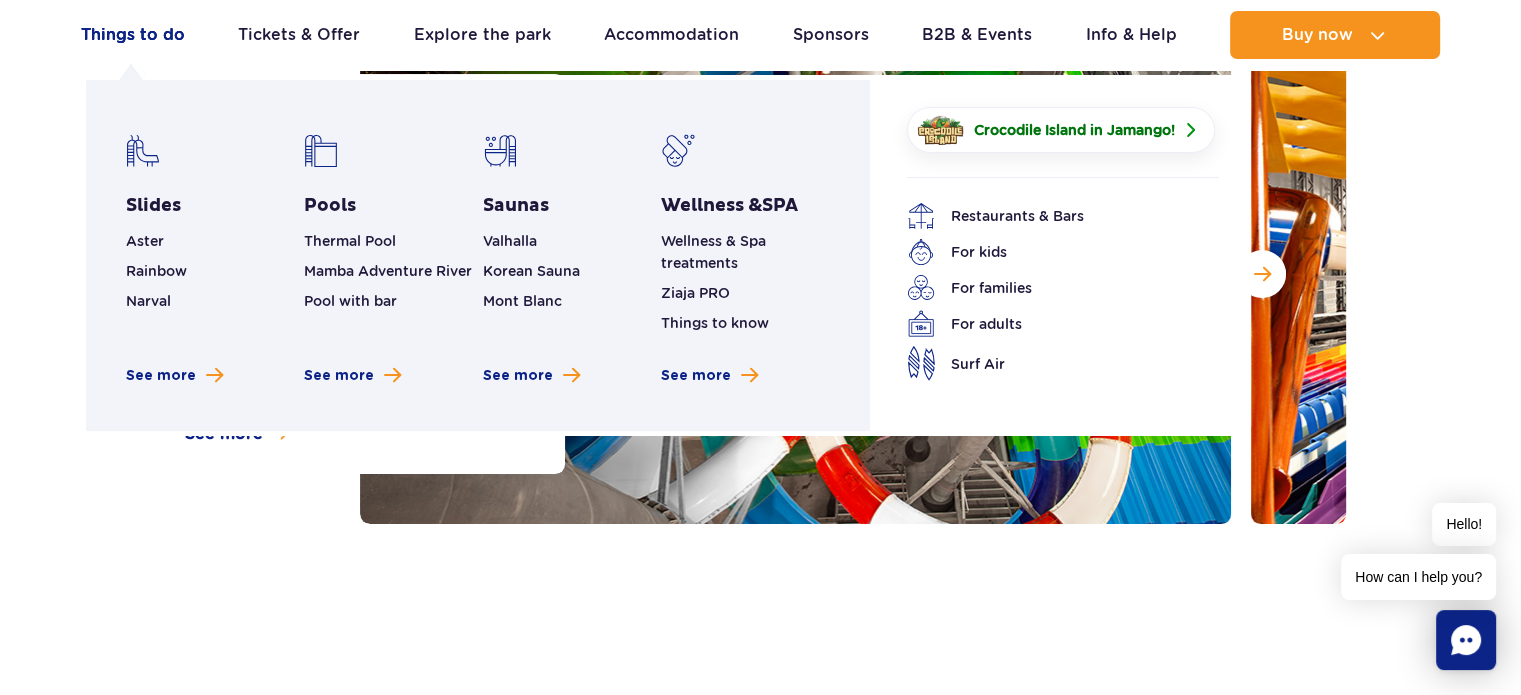 click on "Things to do" at bounding box center [133, 35] 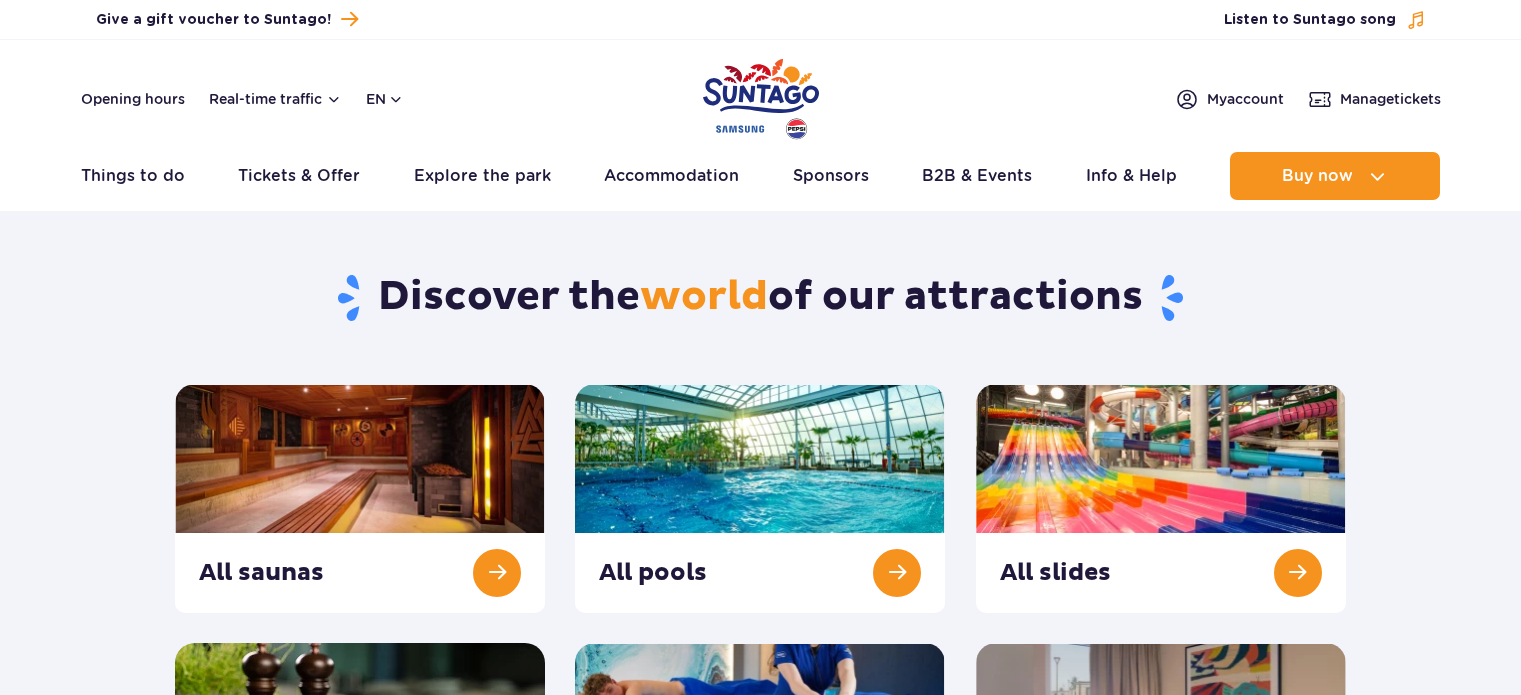 scroll, scrollTop: 0, scrollLeft: 0, axis: both 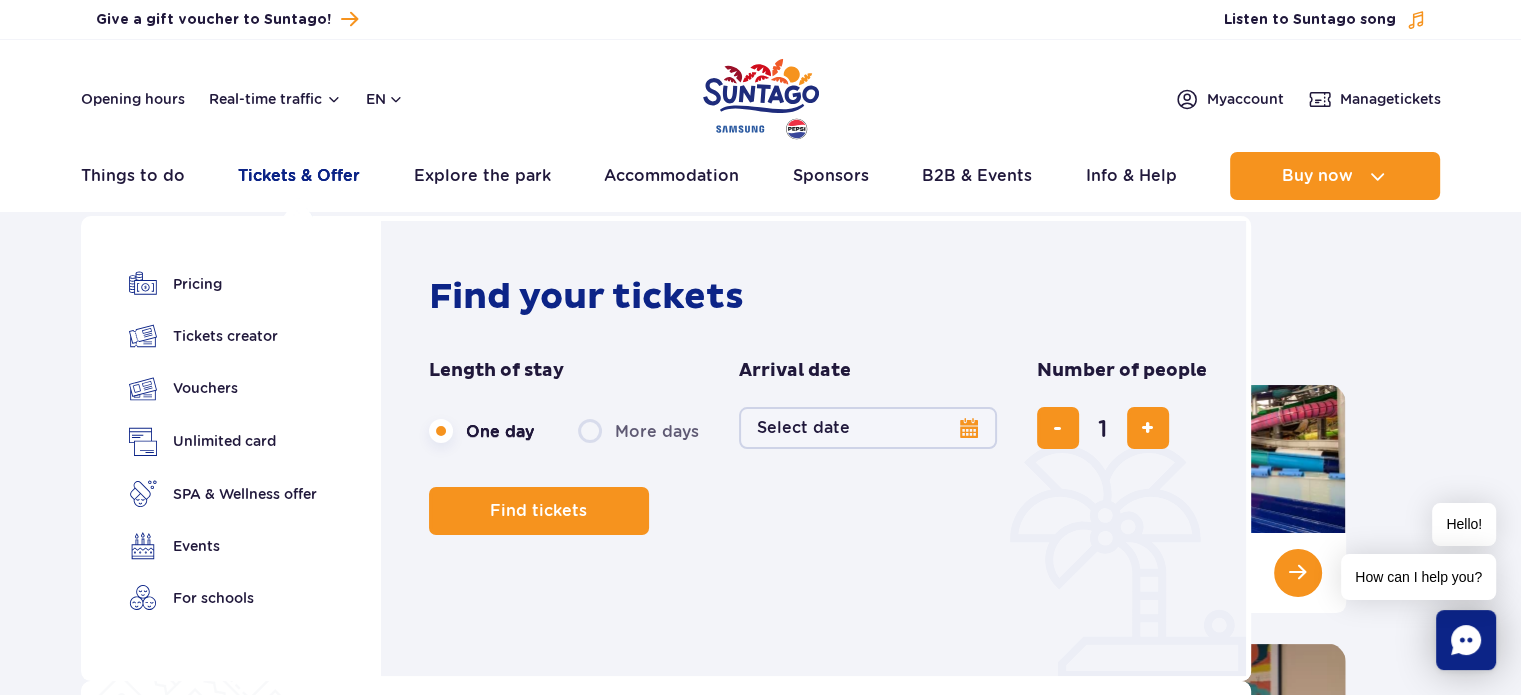 click on "Tickets & Offer" at bounding box center [299, 176] 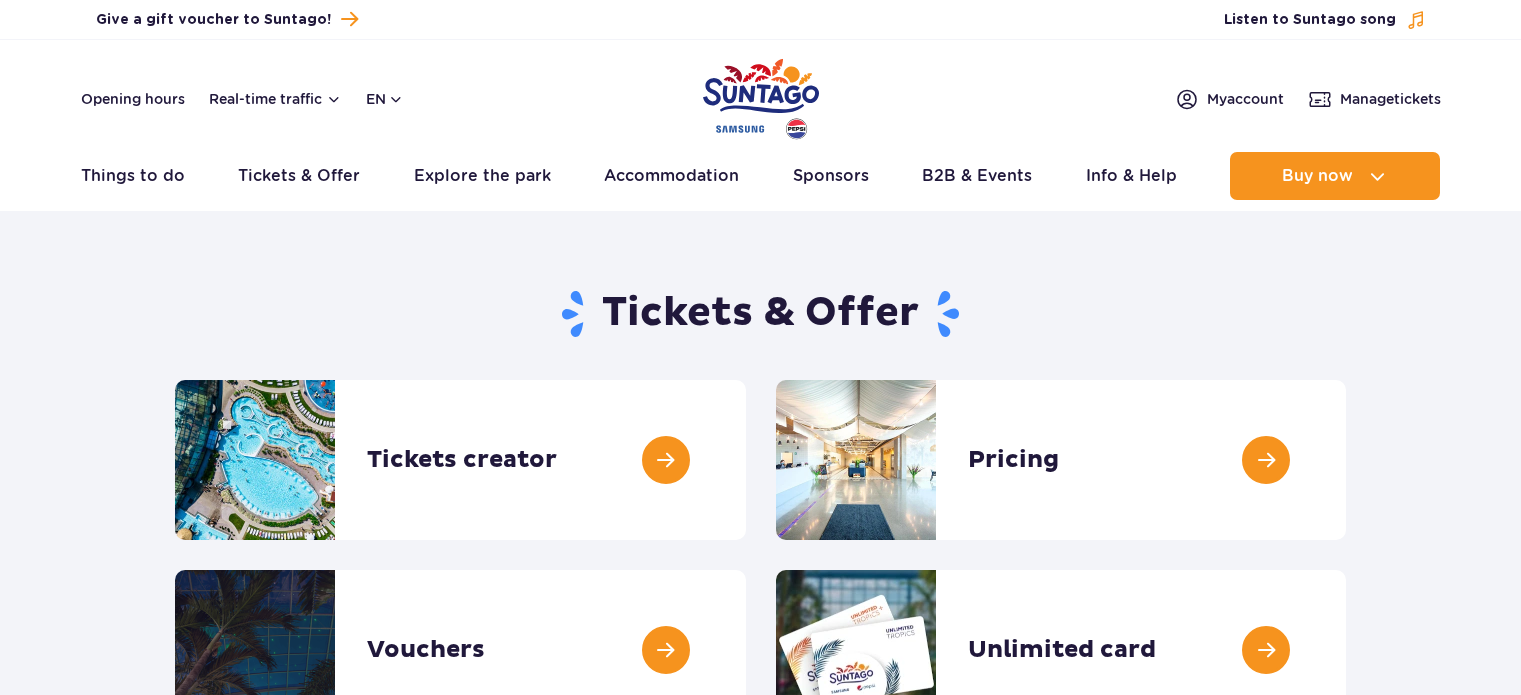 scroll, scrollTop: 0, scrollLeft: 0, axis: both 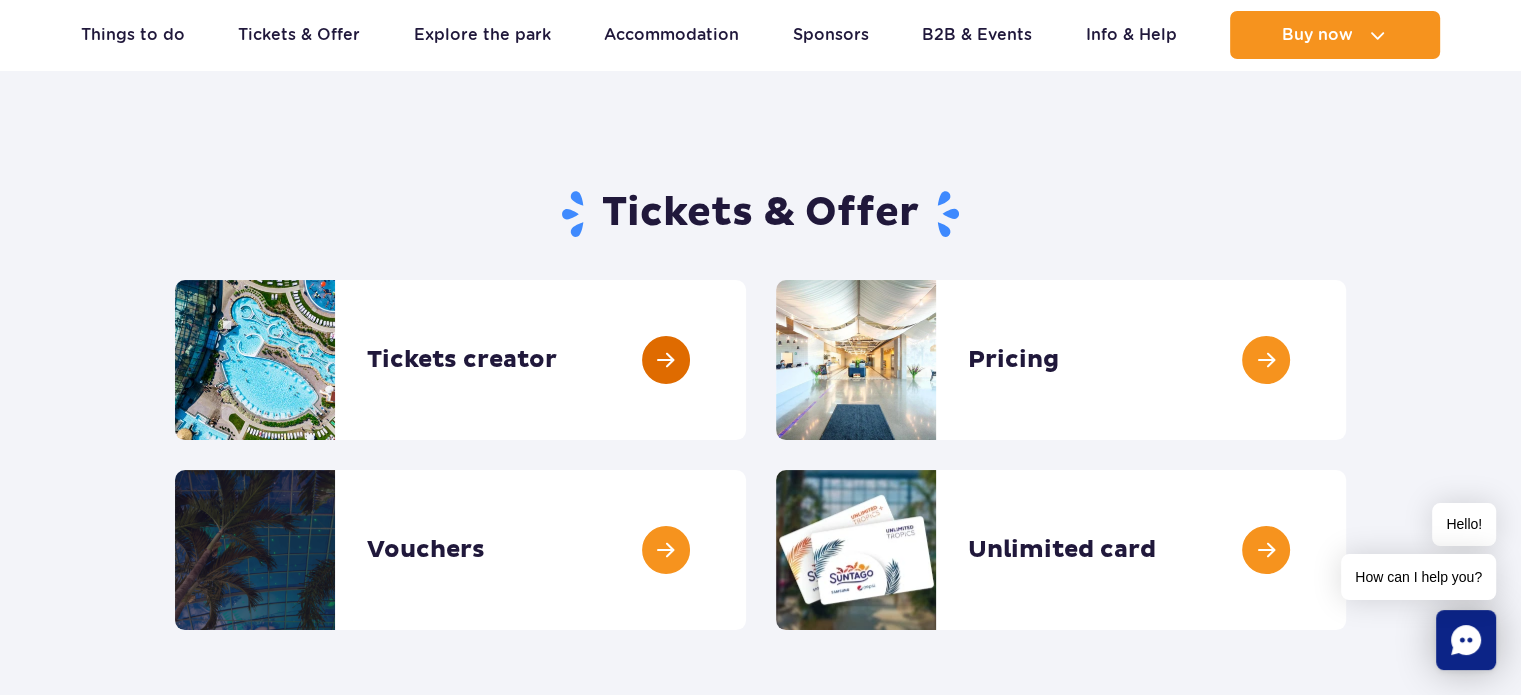 click at bounding box center [746, 360] 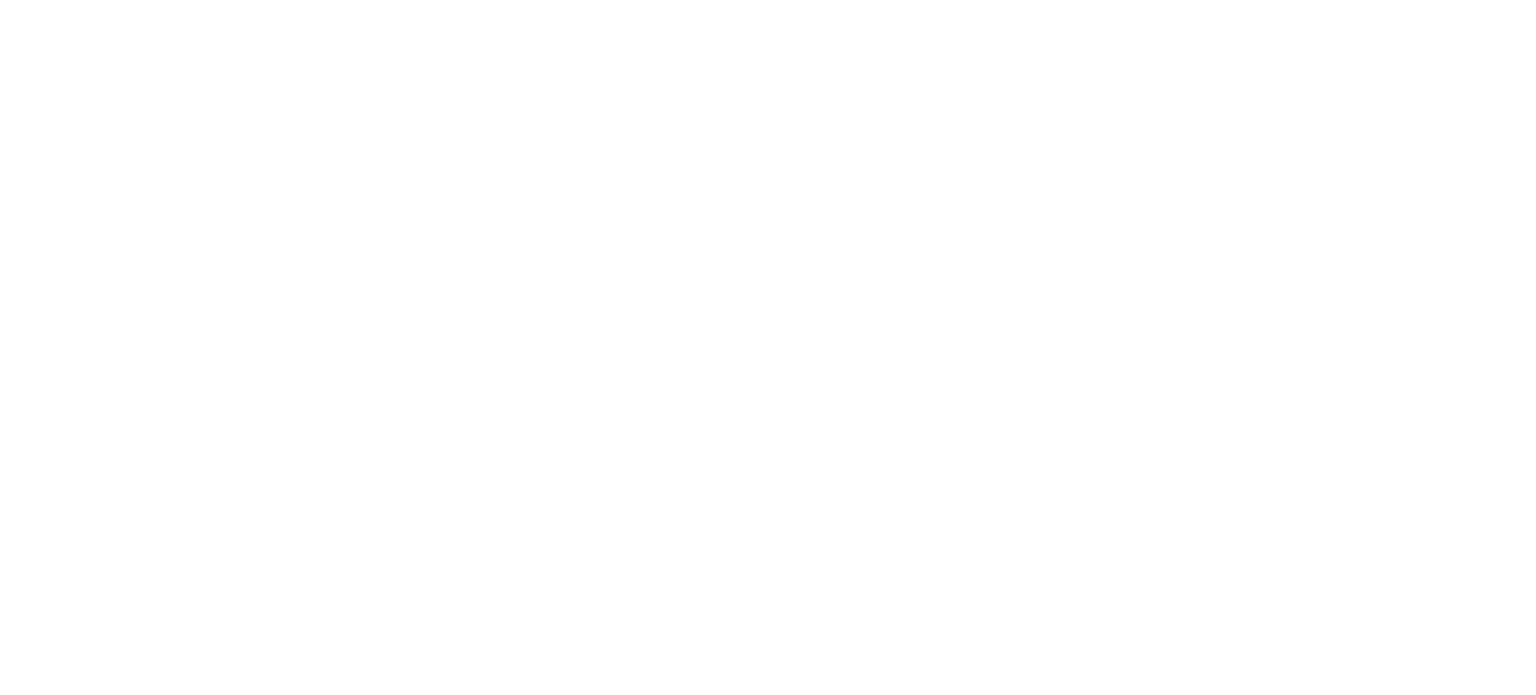 scroll, scrollTop: 0, scrollLeft: 0, axis: both 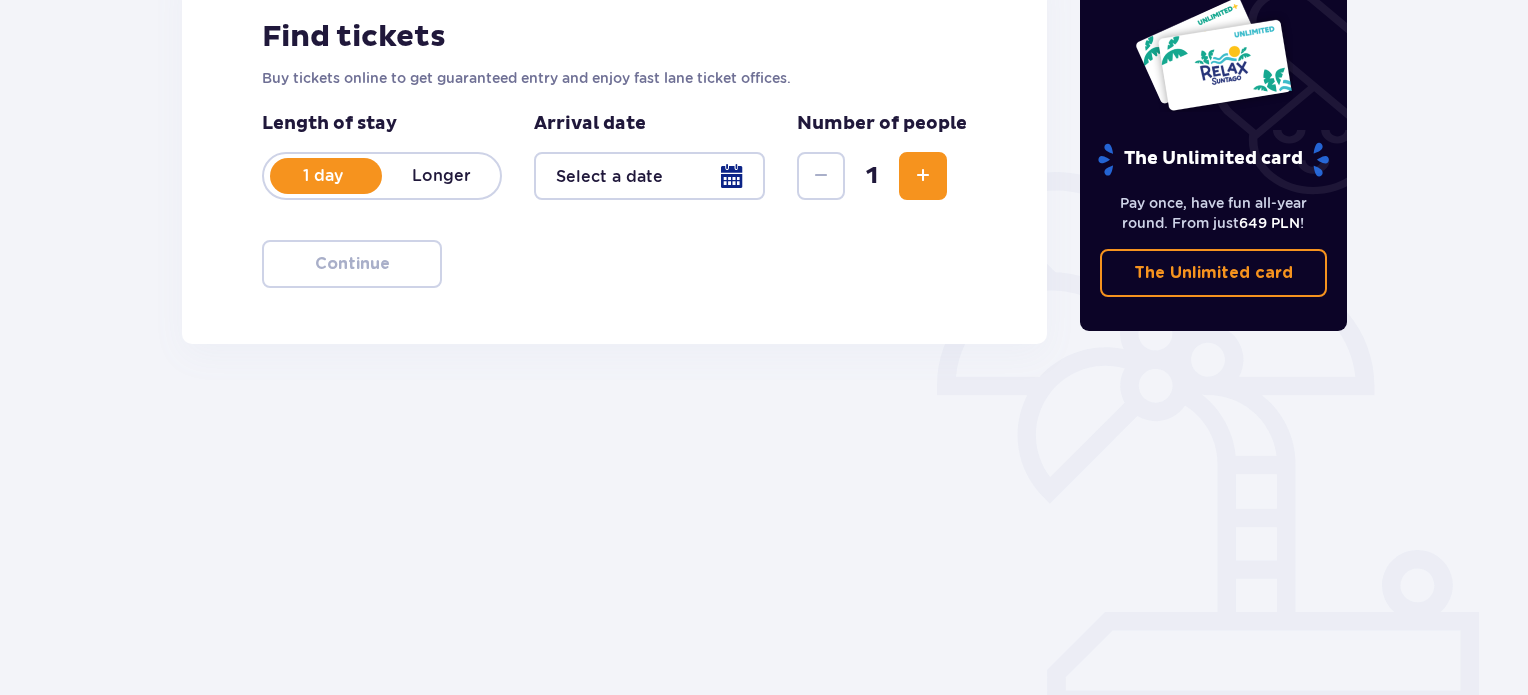 click at bounding box center (649, 176) 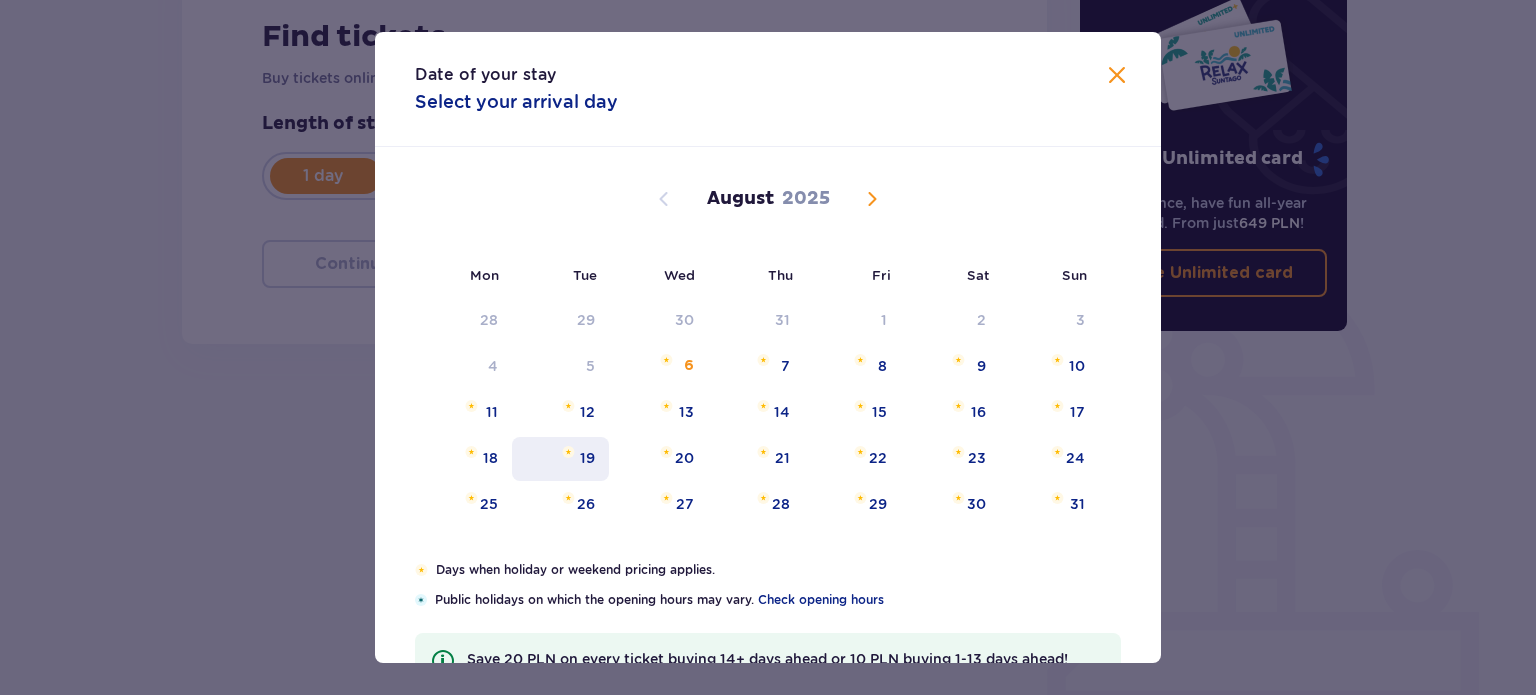 click on "19" at bounding box center [560, 459] 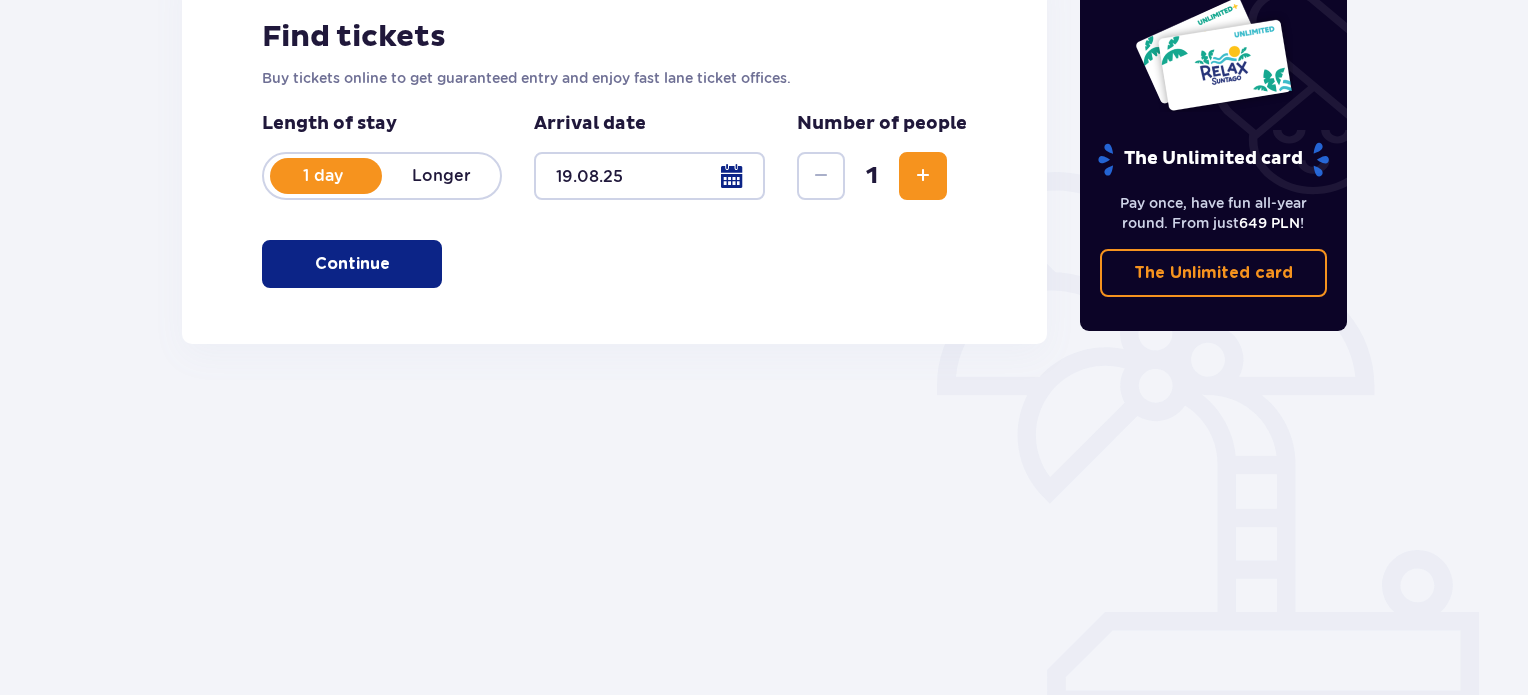 click at bounding box center (923, 176) 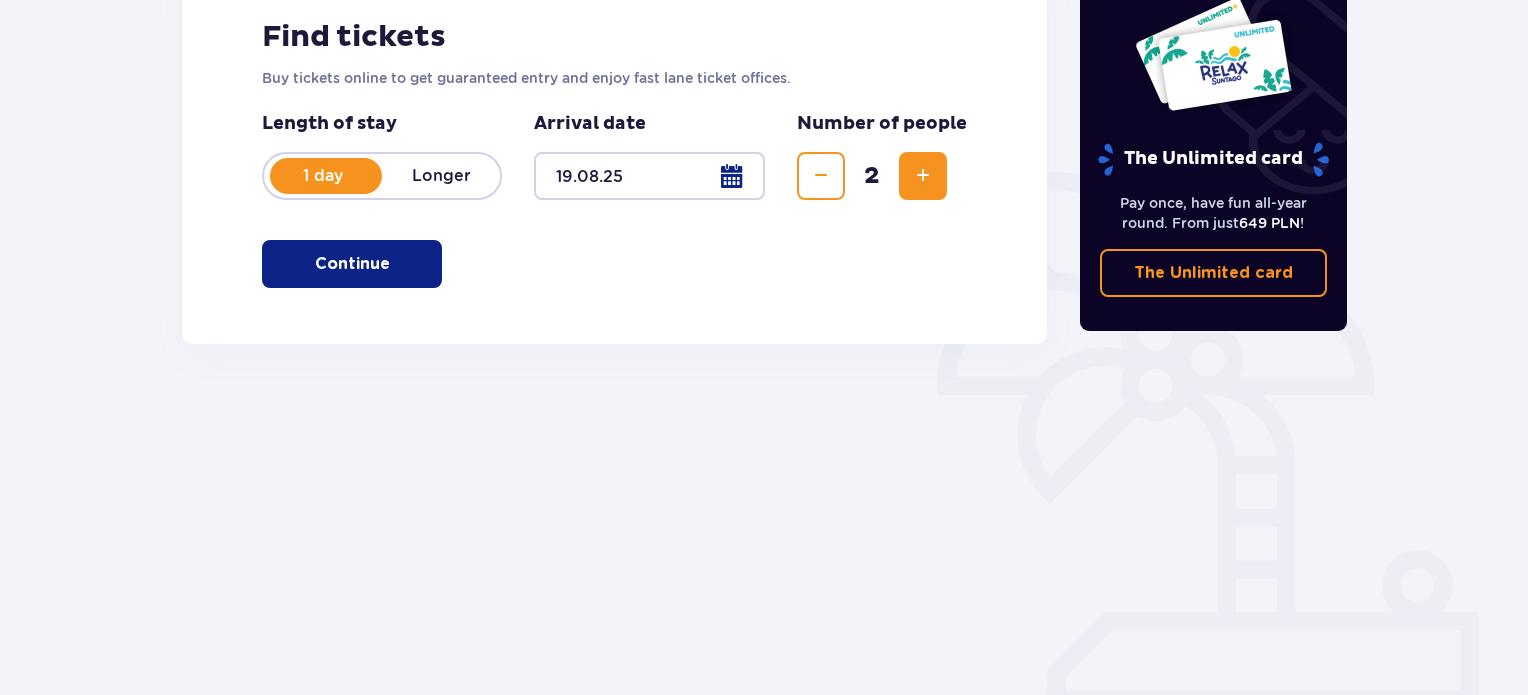 click at bounding box center [923, 176] 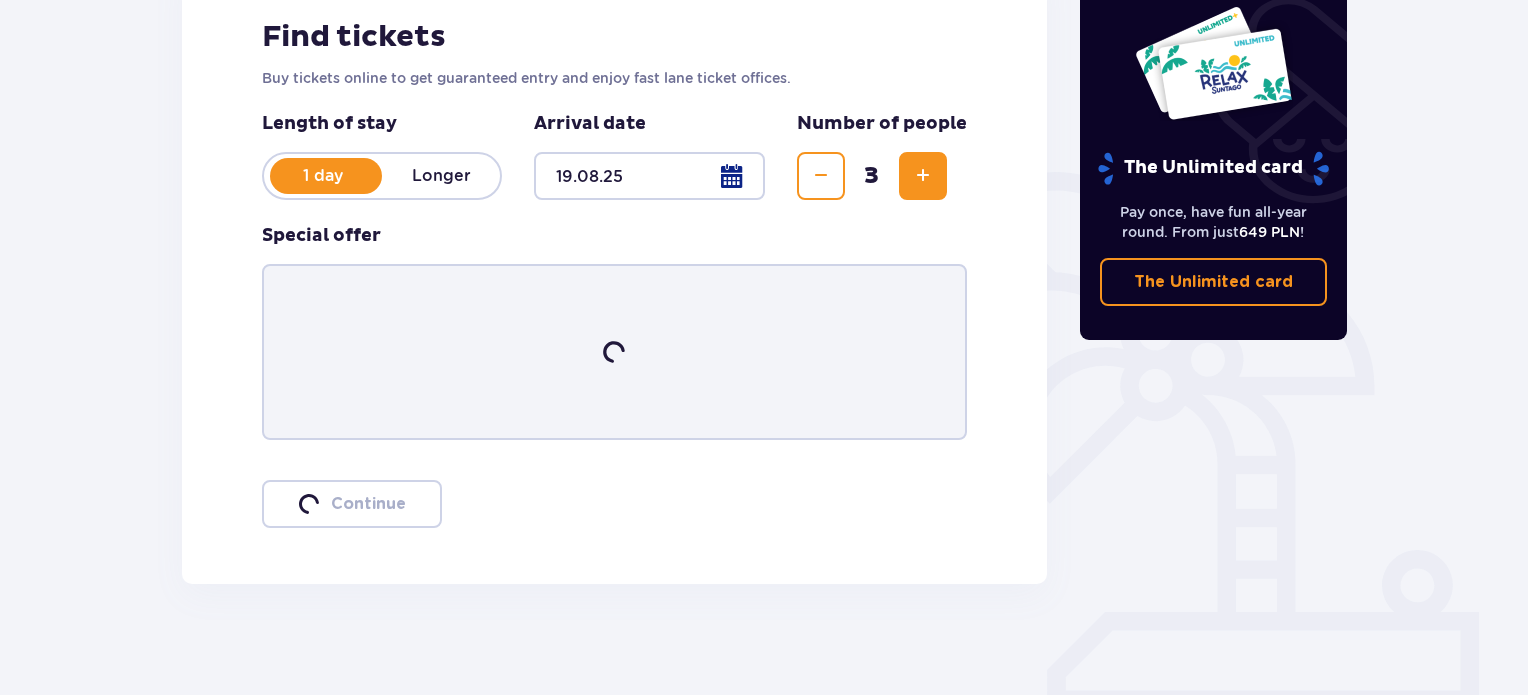 click at bounding box center (923, 176) 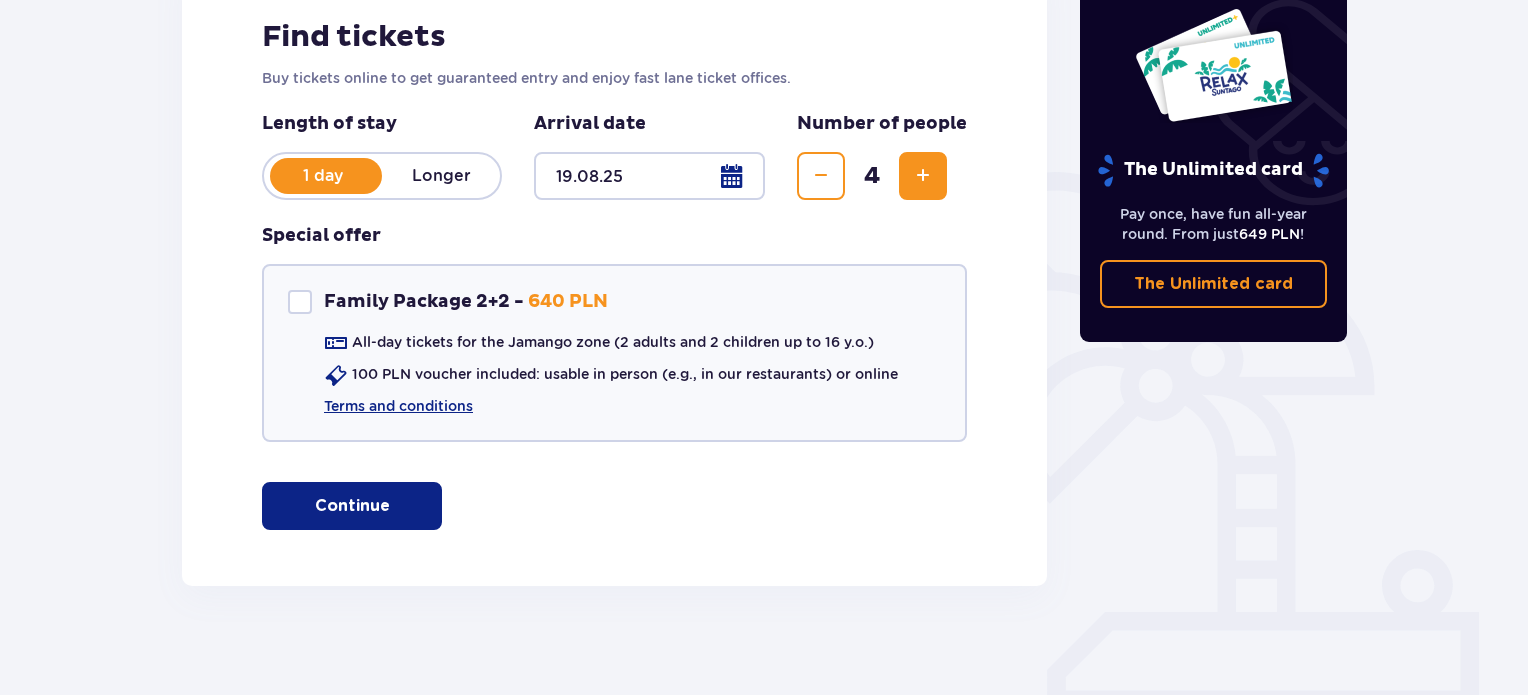 click on "Tickets Skip this step Find tickets Buy tickets online to get guaranteed entry and enjoy fast lane ticket offices. Length of stay 1 day Longer Arrival date 19.08.25 Number of people 4 Special offer Family Package 2+2    -  640 PLN All-day tickets for the Jamango zone (2 adults and 2 children up to 16 y.o.) 100 PLN voucher included: usable in person (e.g., in our restaurants) or online Terms and conditions Continue The Unlimited card Pay once, have fun all-year round. From just  649 PLN ! The Unlimited card" at bounding box center (764, 269) 